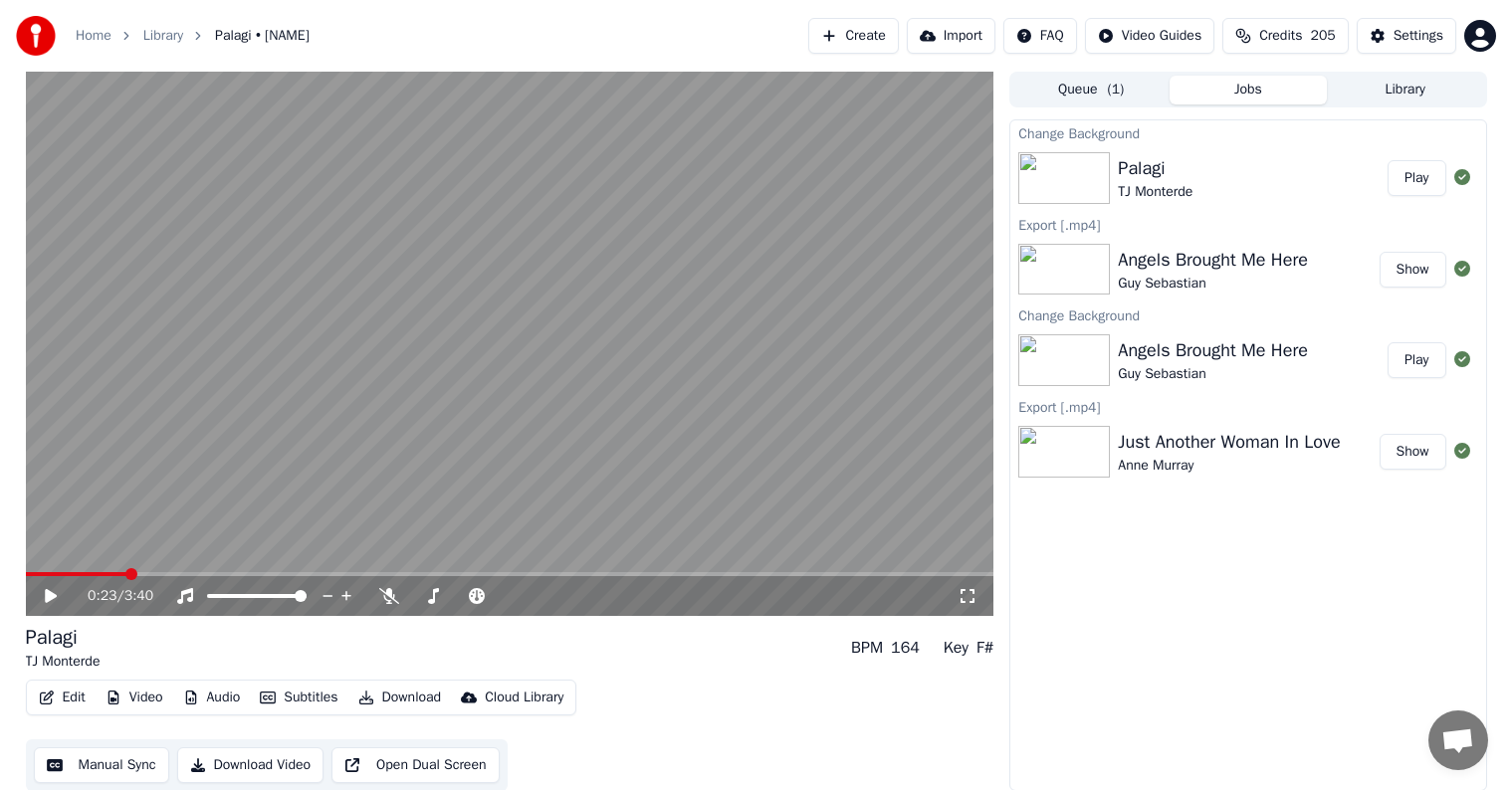 scroll, scrollTop: 0, scrollLeft: 0, axis: both 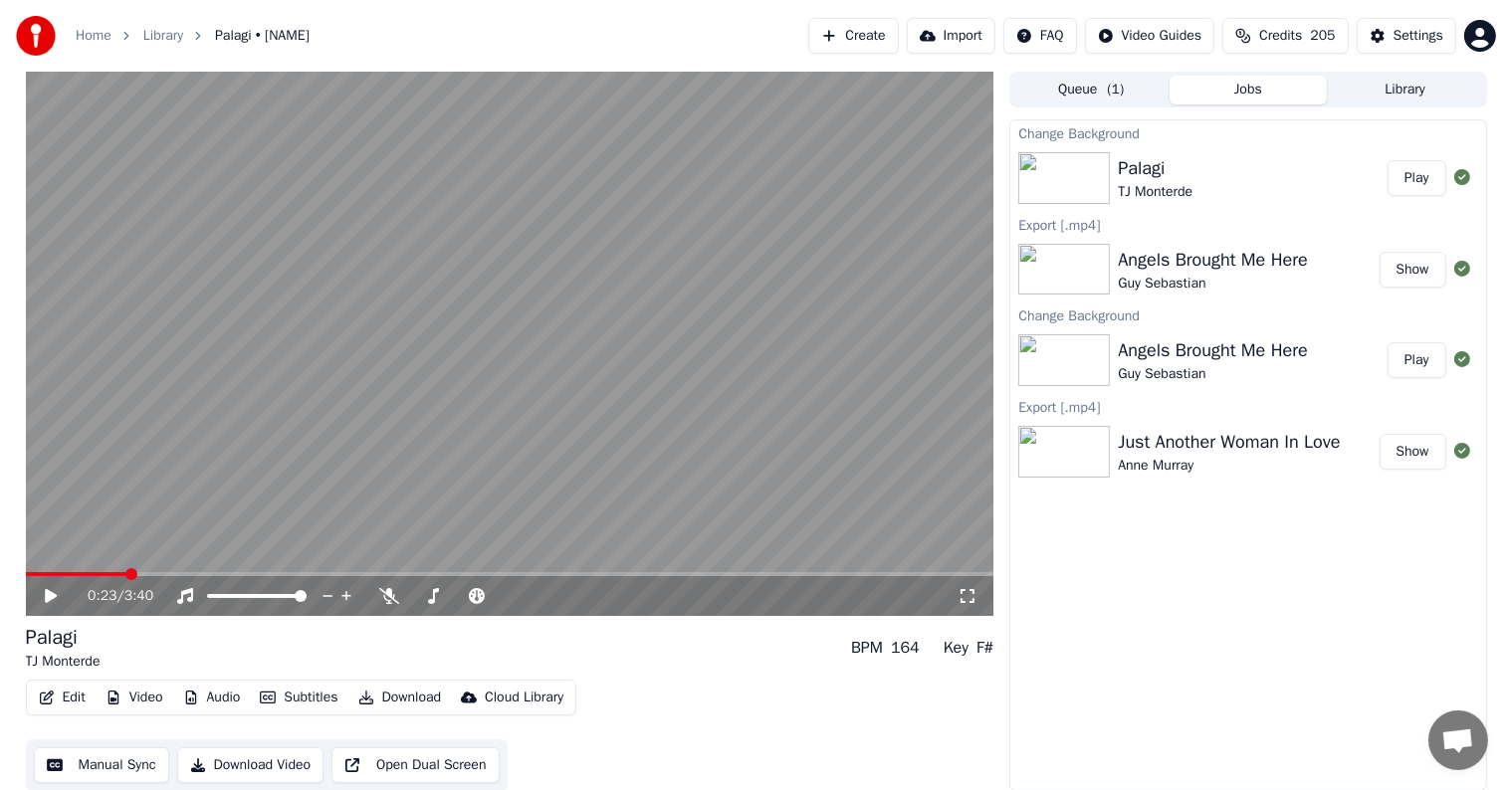 click on "Manual Sync" at bounding box center (102, 765) 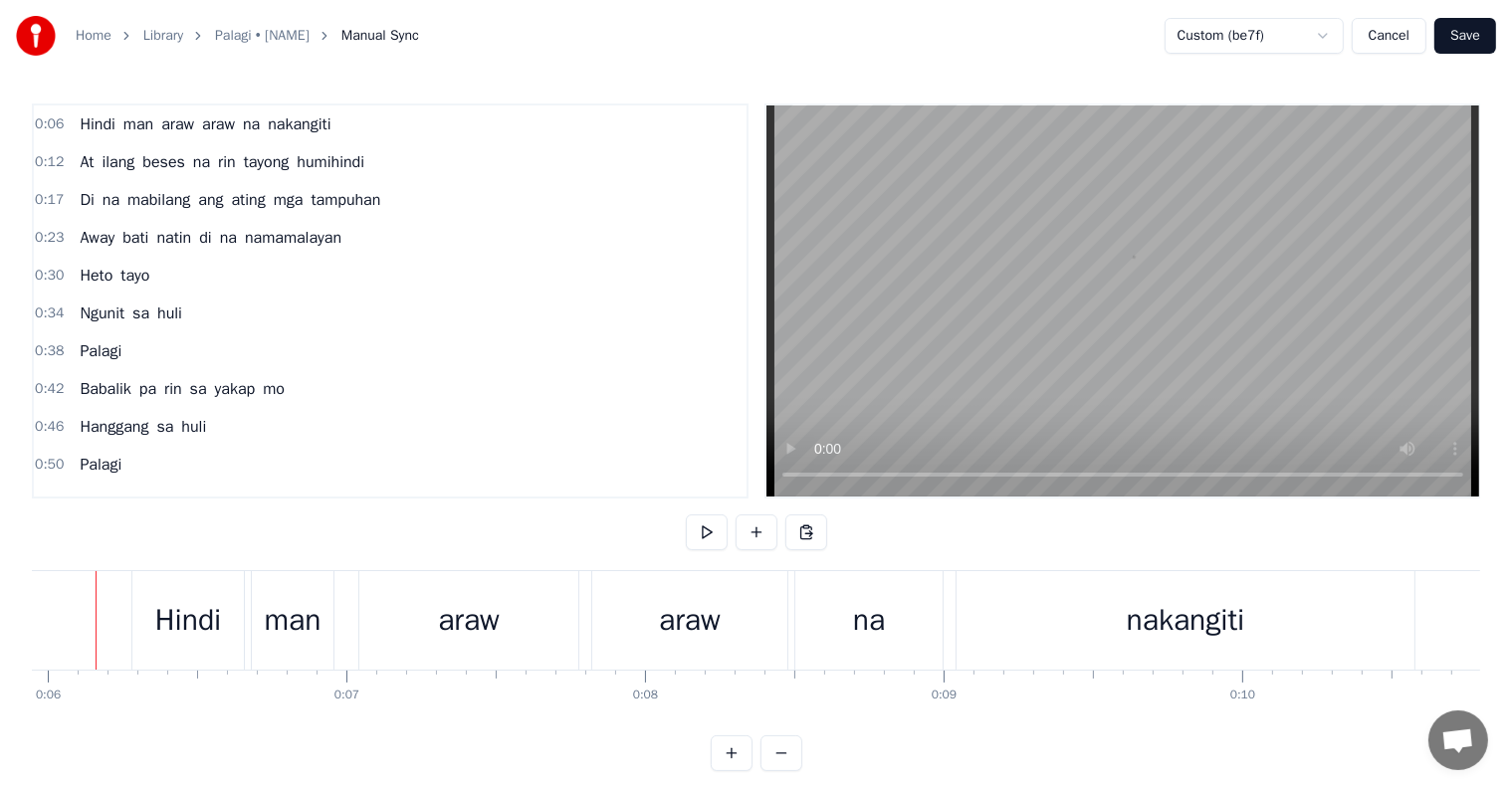 scroll, scrollTop: 0, scrollLeft: 1740, axis: horizontal 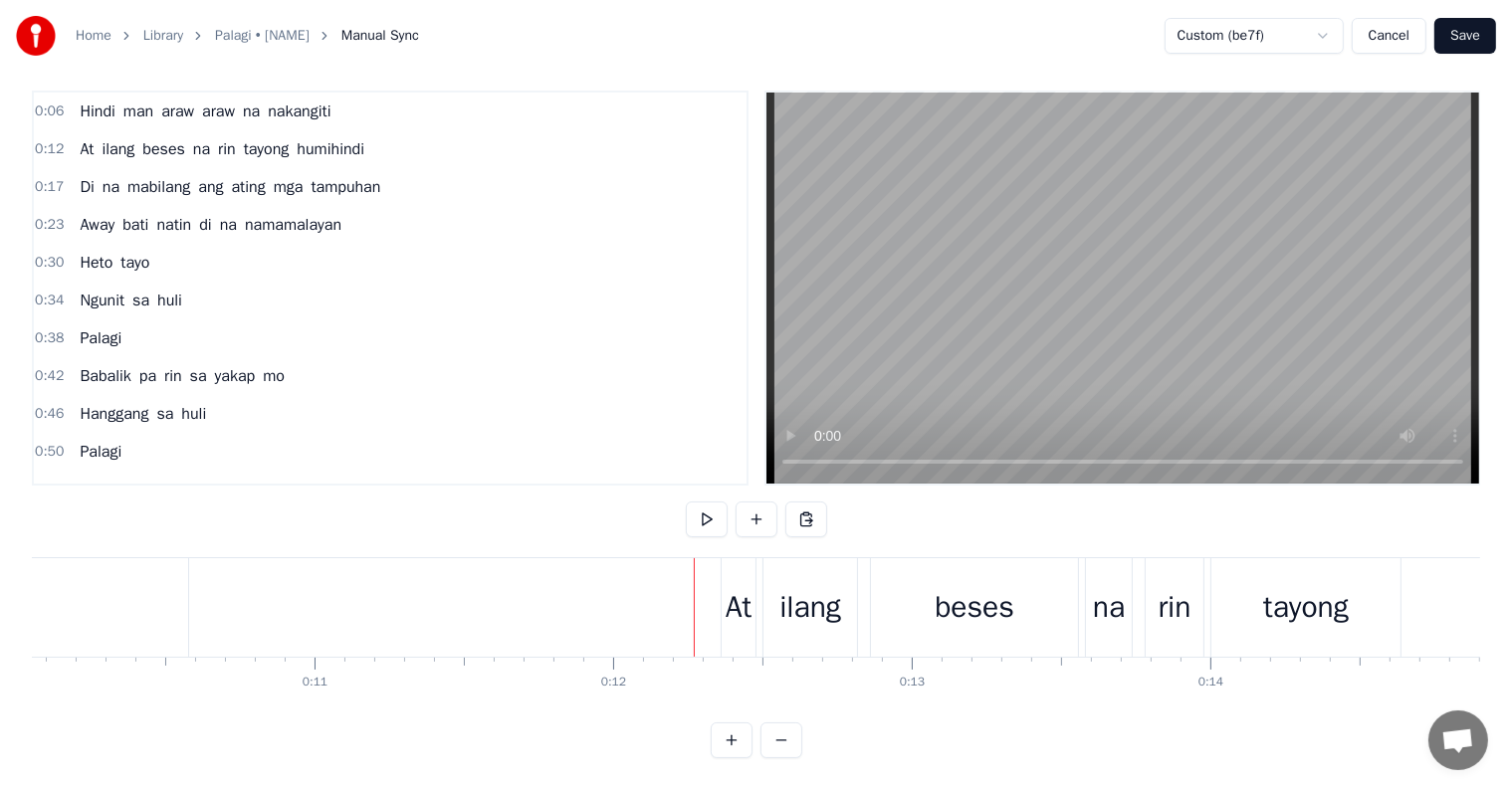 click on "Library" at bounding box center (163, 36) 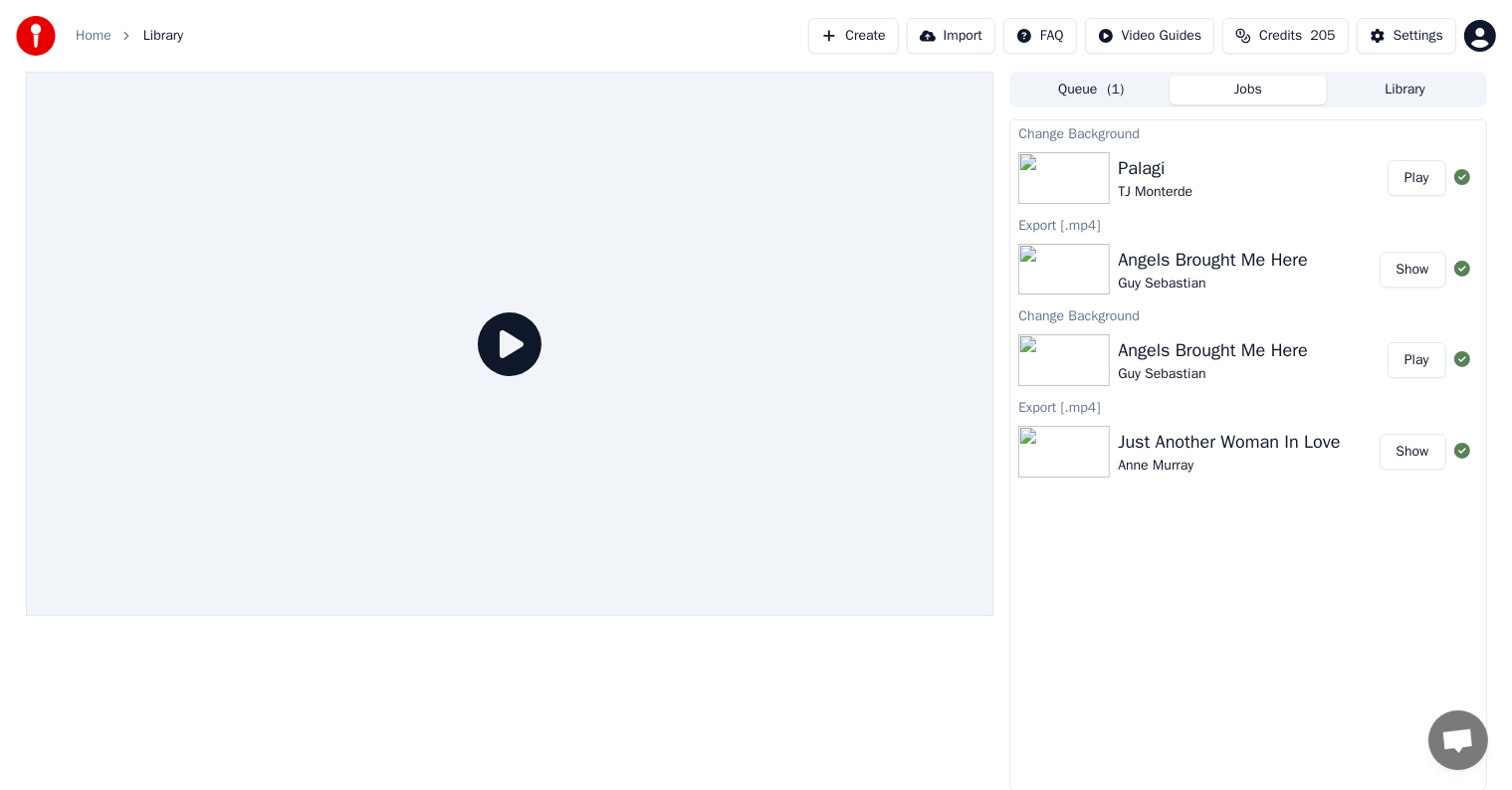 click on "Play" at bounding box center [1416, 178] 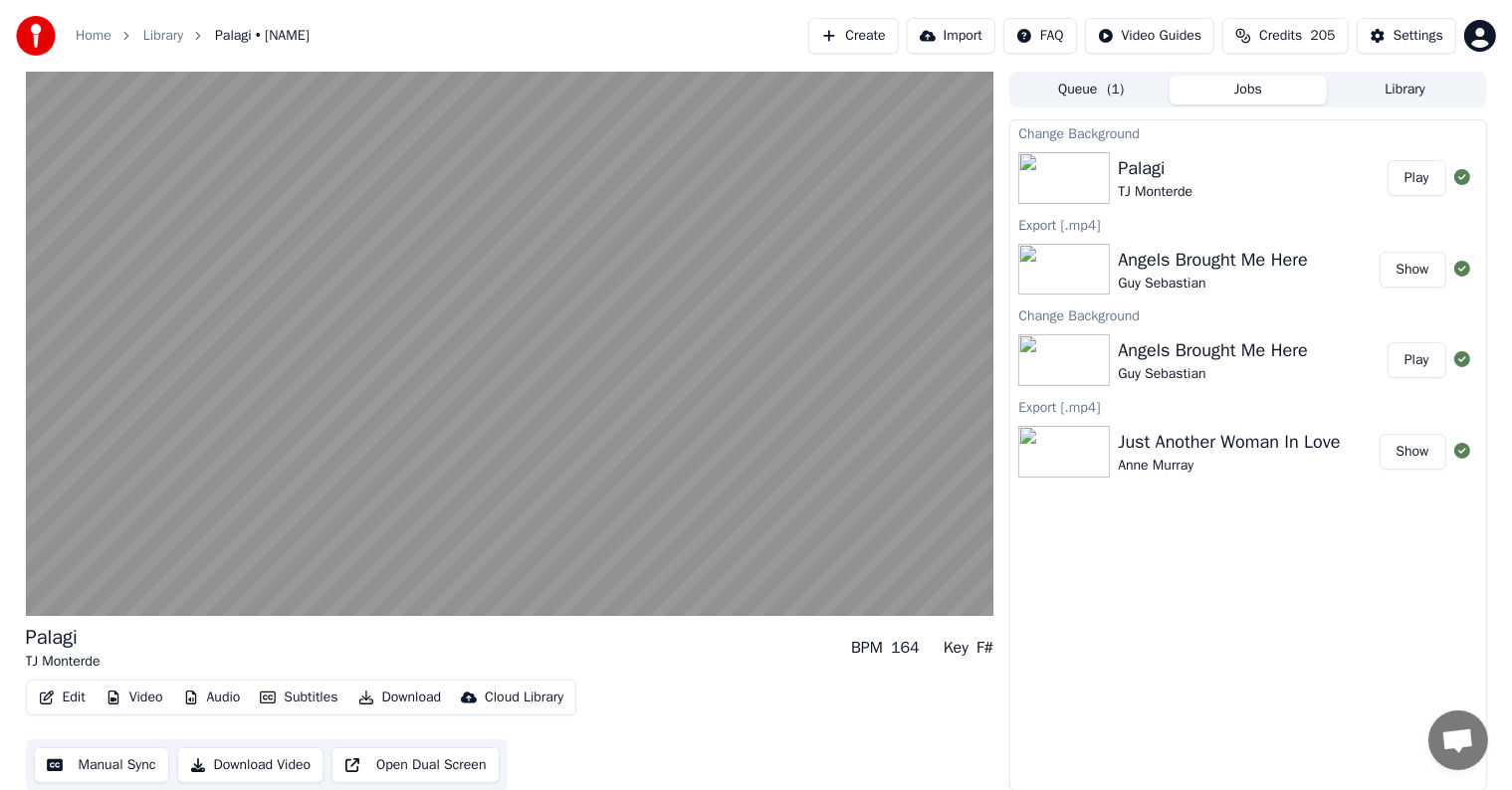 type 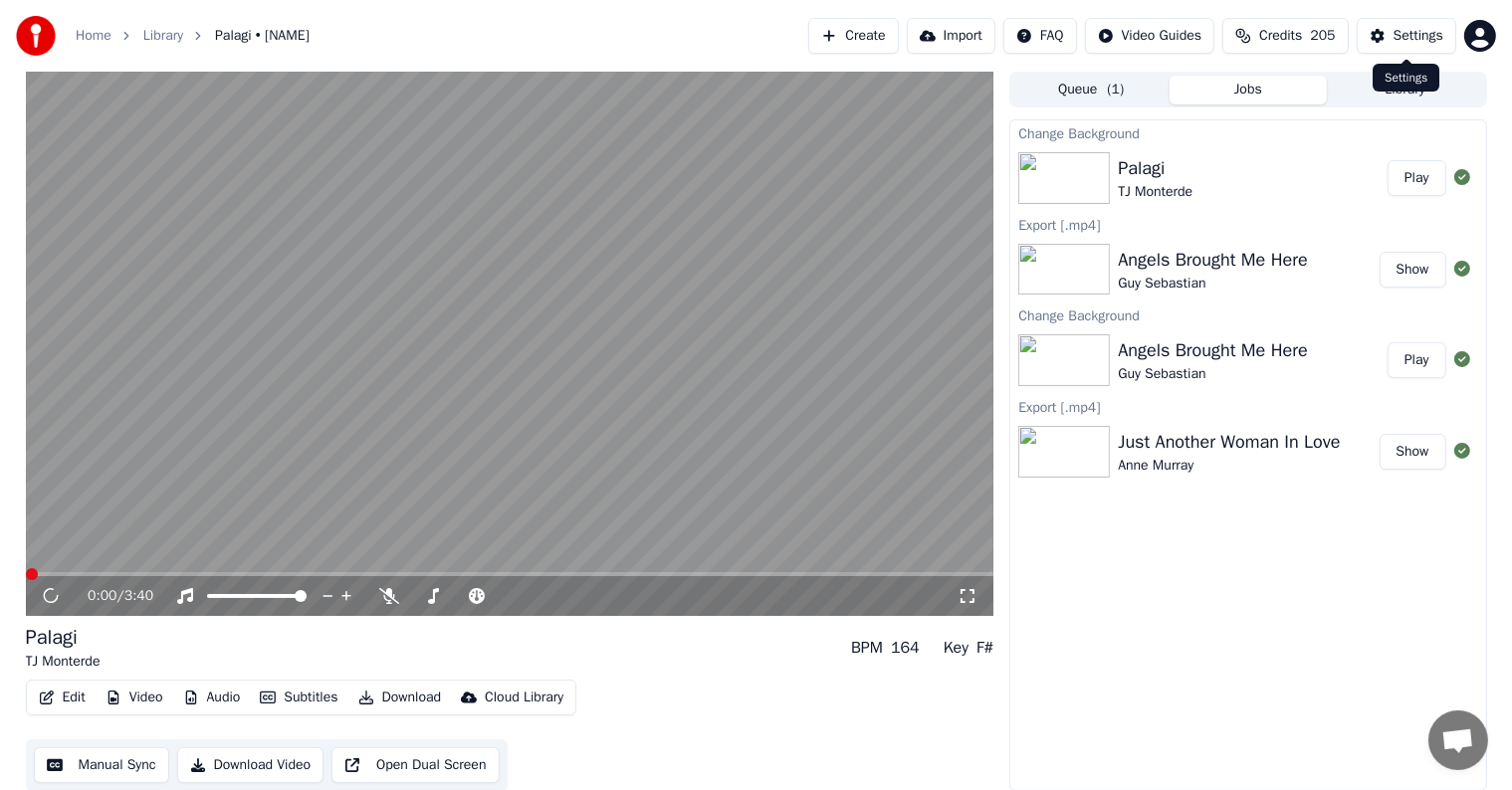 click on "Settings" at bounding box center (1418, 36) 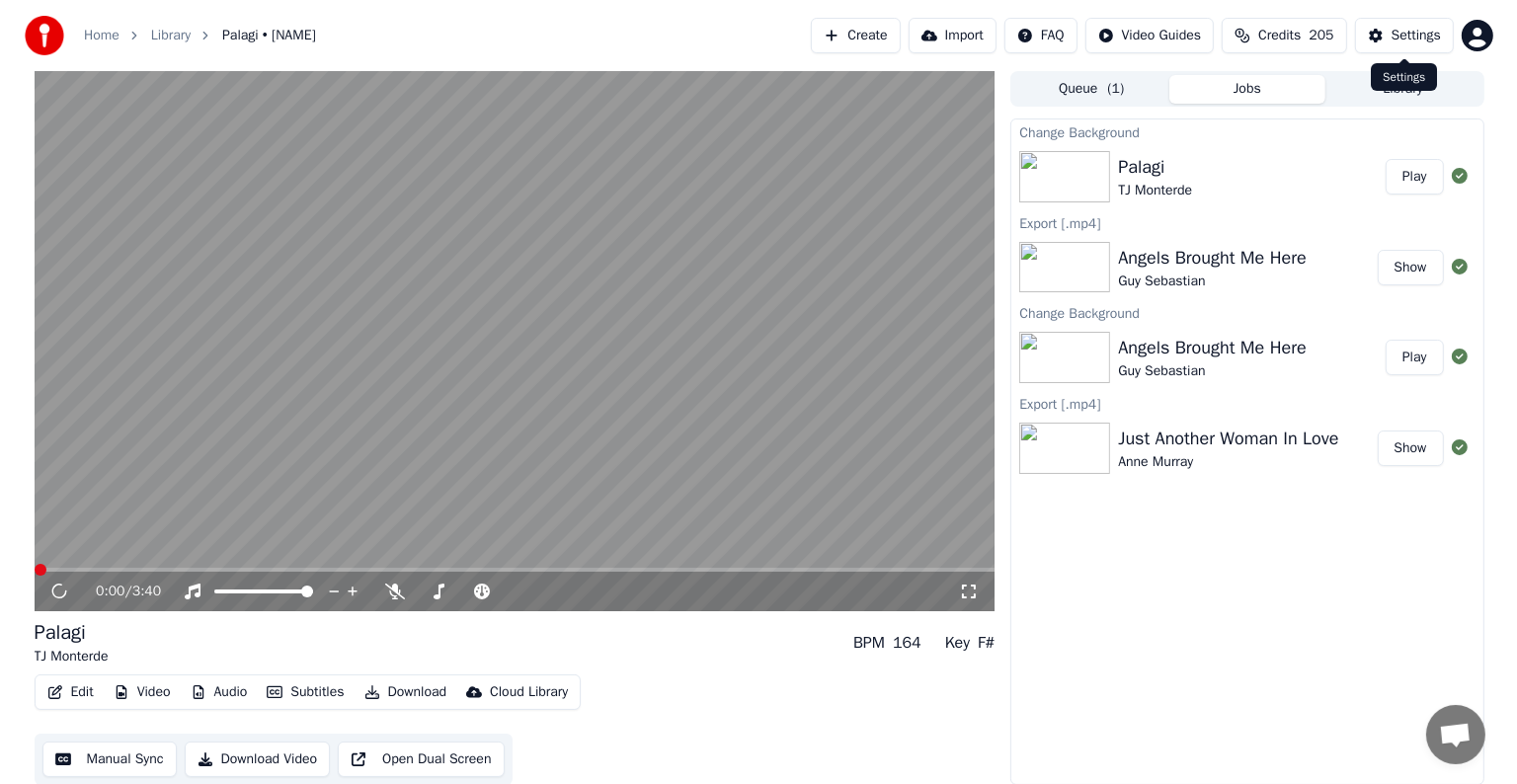 scroll, scrollTop: 0, scrollLeft: 0, axis: both 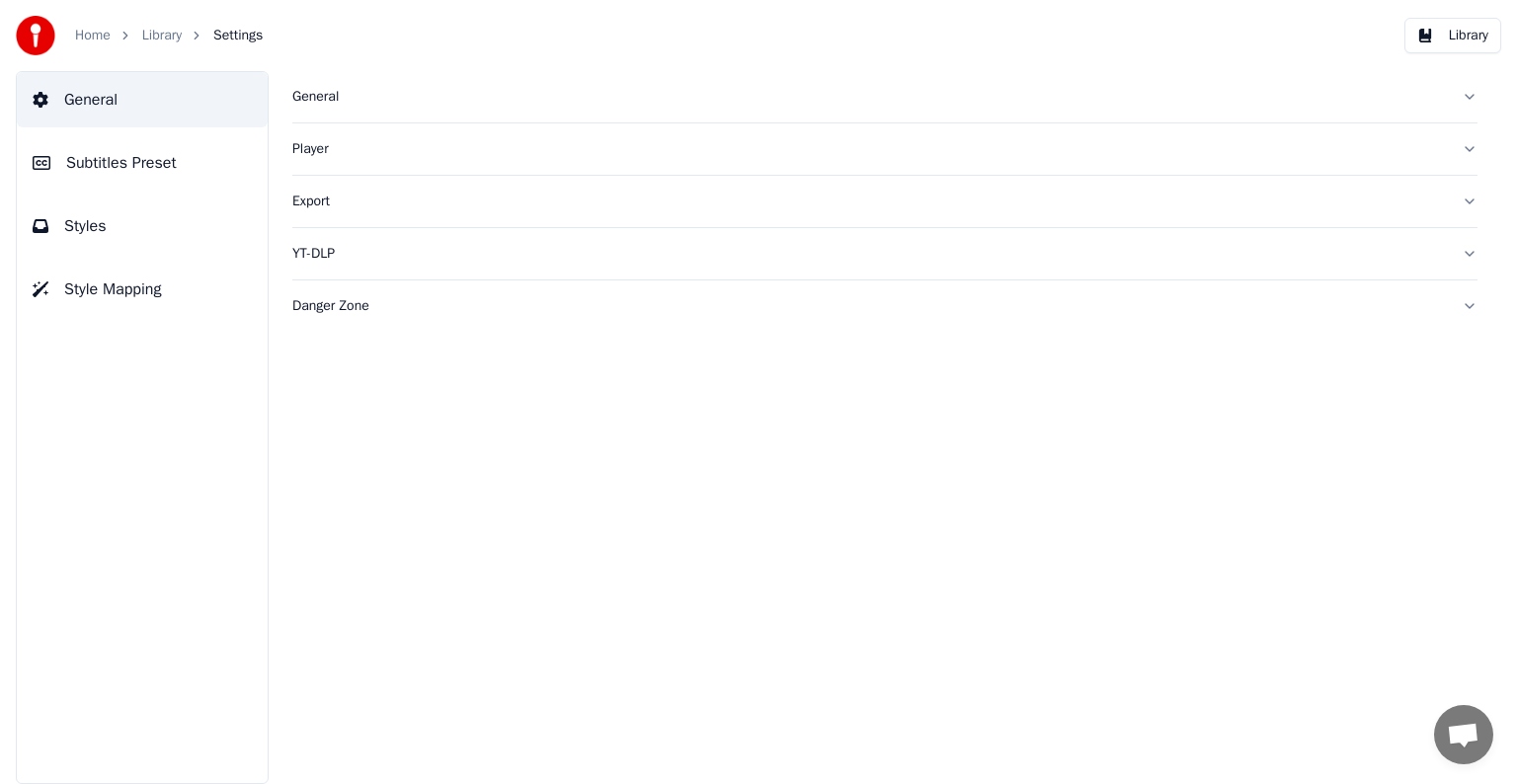 click on "Subtitles Preset" at bounding box center (121, 163) 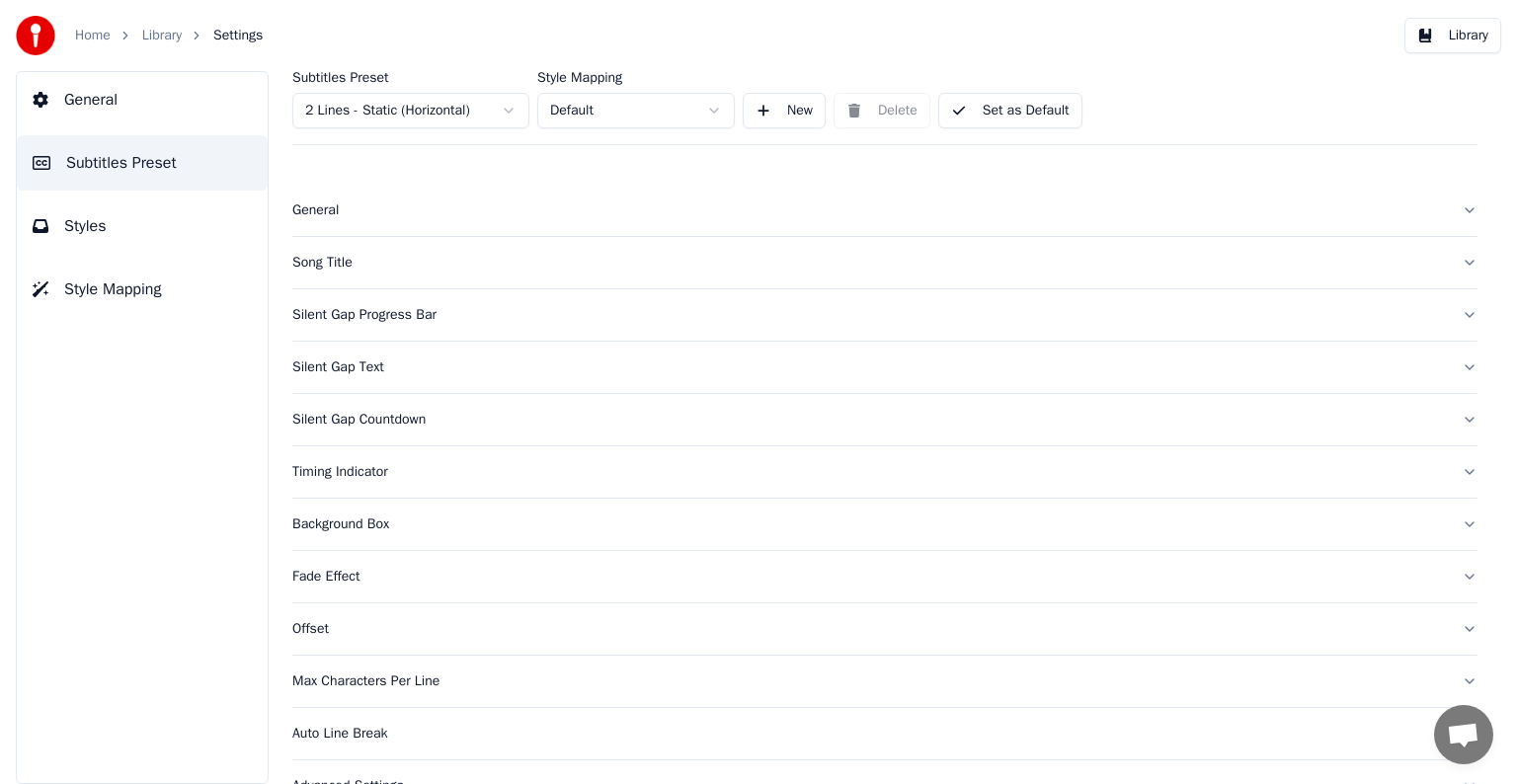 click on "Home Library Settings Library General Subtitles Preset Styles Style Mapping Subtitles Preset 2 Lines - Static (Horizontal) Style Mapping Default New Delete Set as Default General Song Title Silent Gap Progress Bar Silent Gap Text Silent Gap Countdown Timing Indicator Background Box Fade Effect Offset Max Characters Per Line Auto Line Break Advanced Settings" at bounding box center [758, 392] 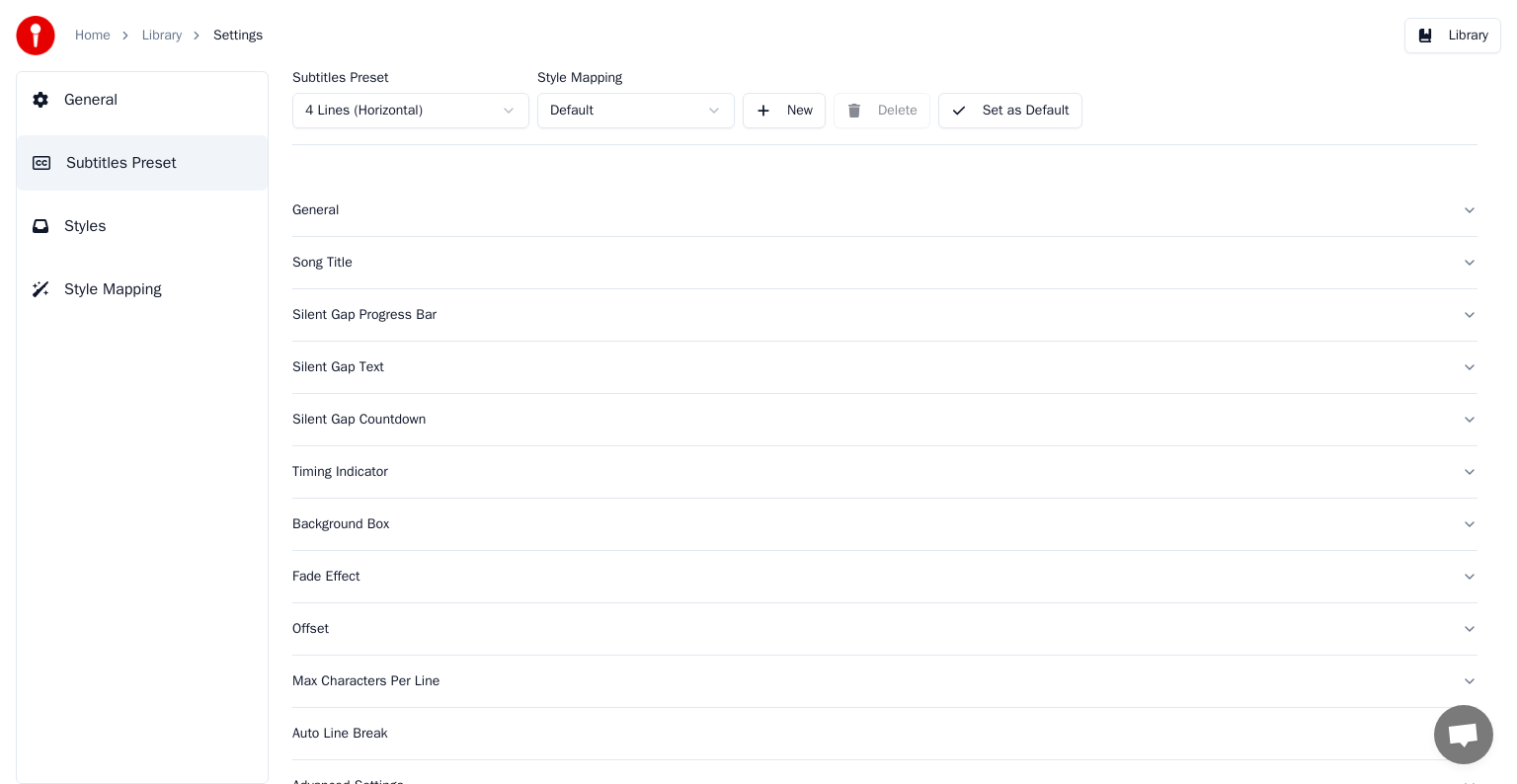 click on "Song Title" at bounding box center [869, 263] 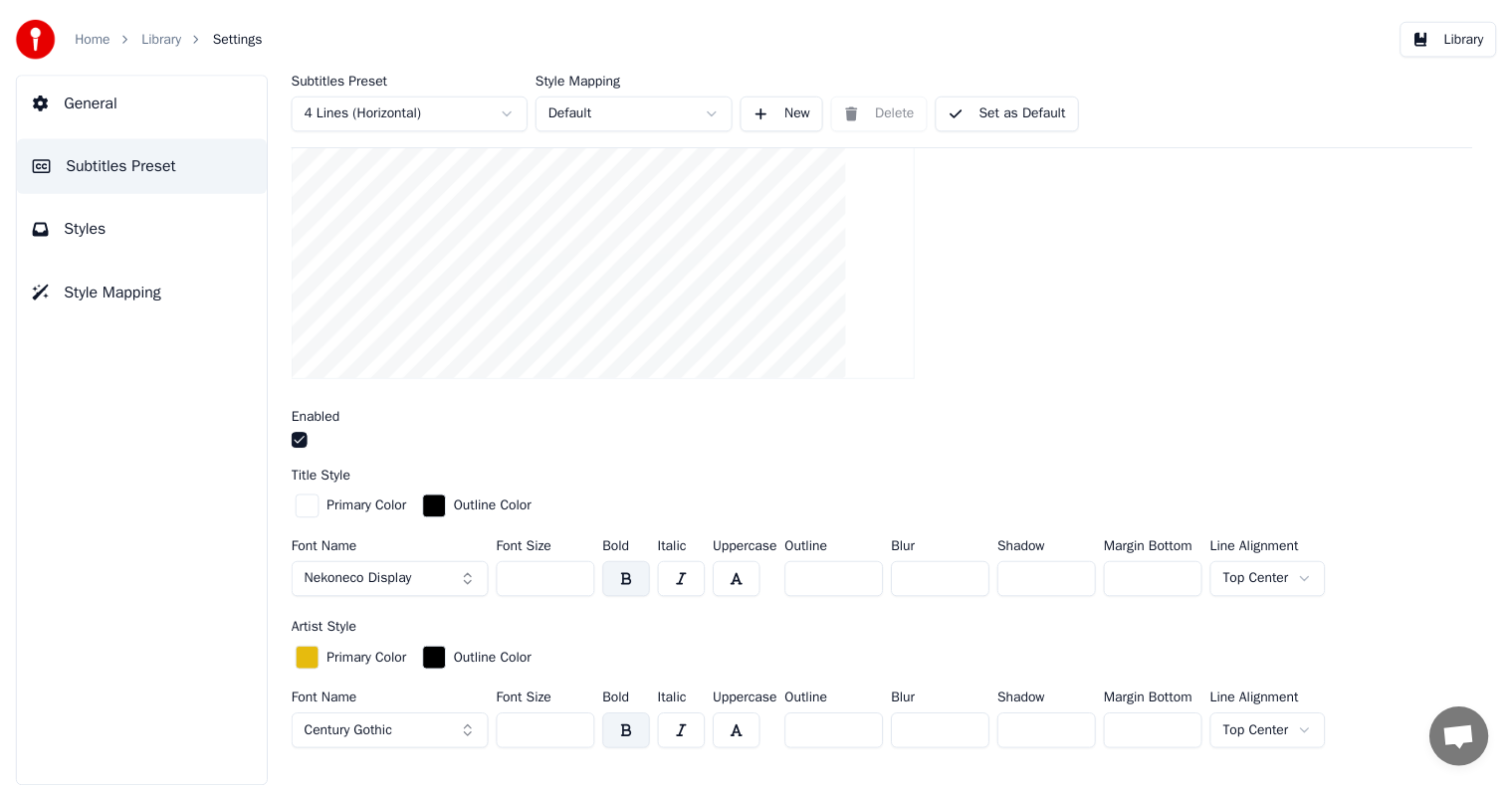 scroll, scrollTop: 298, scrollLeft: 0, axis: vertical 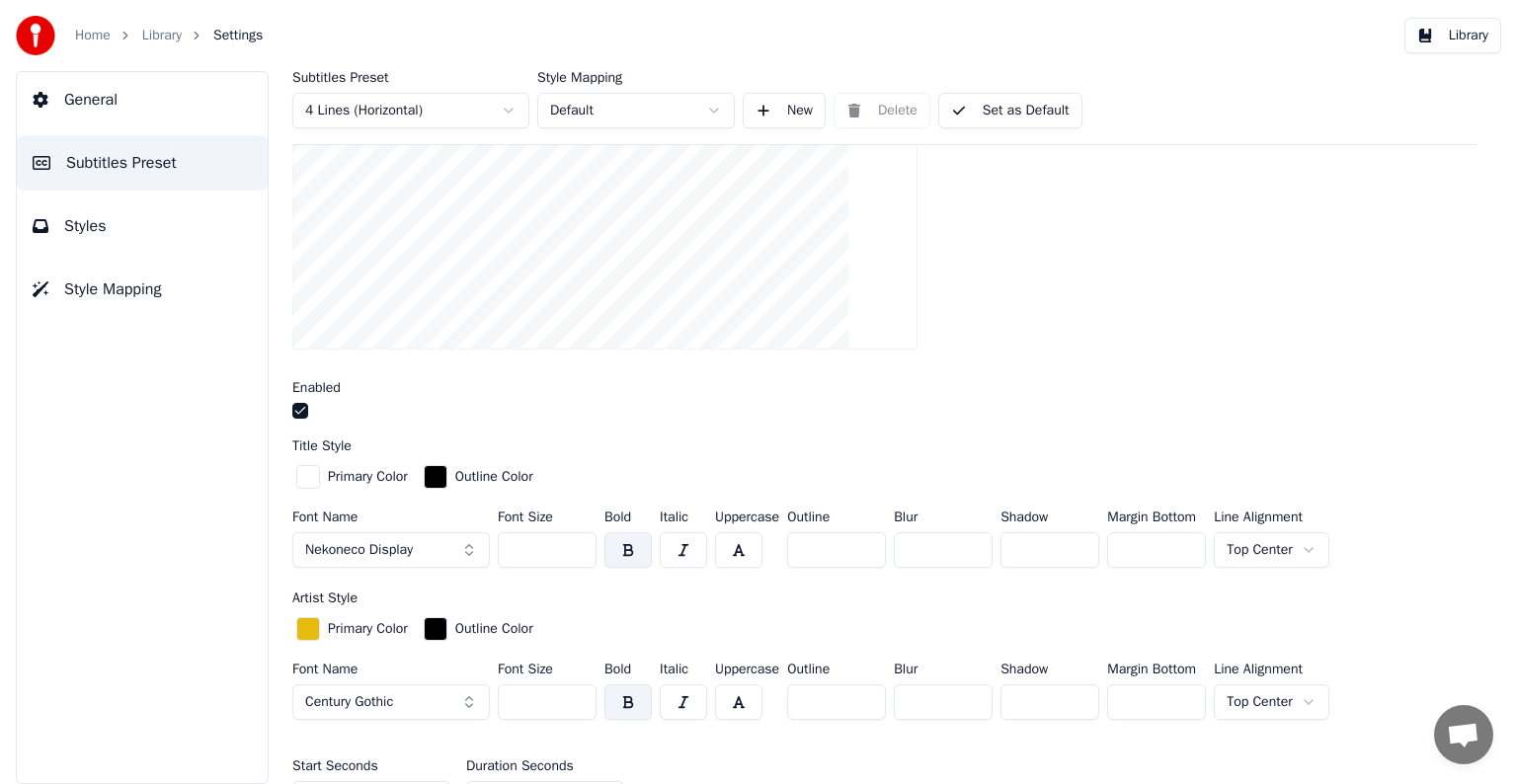 drag, startPoint x: 509, startPoint y: 540, endPoint x: 577, endPoint y: 549, distance: 68.593 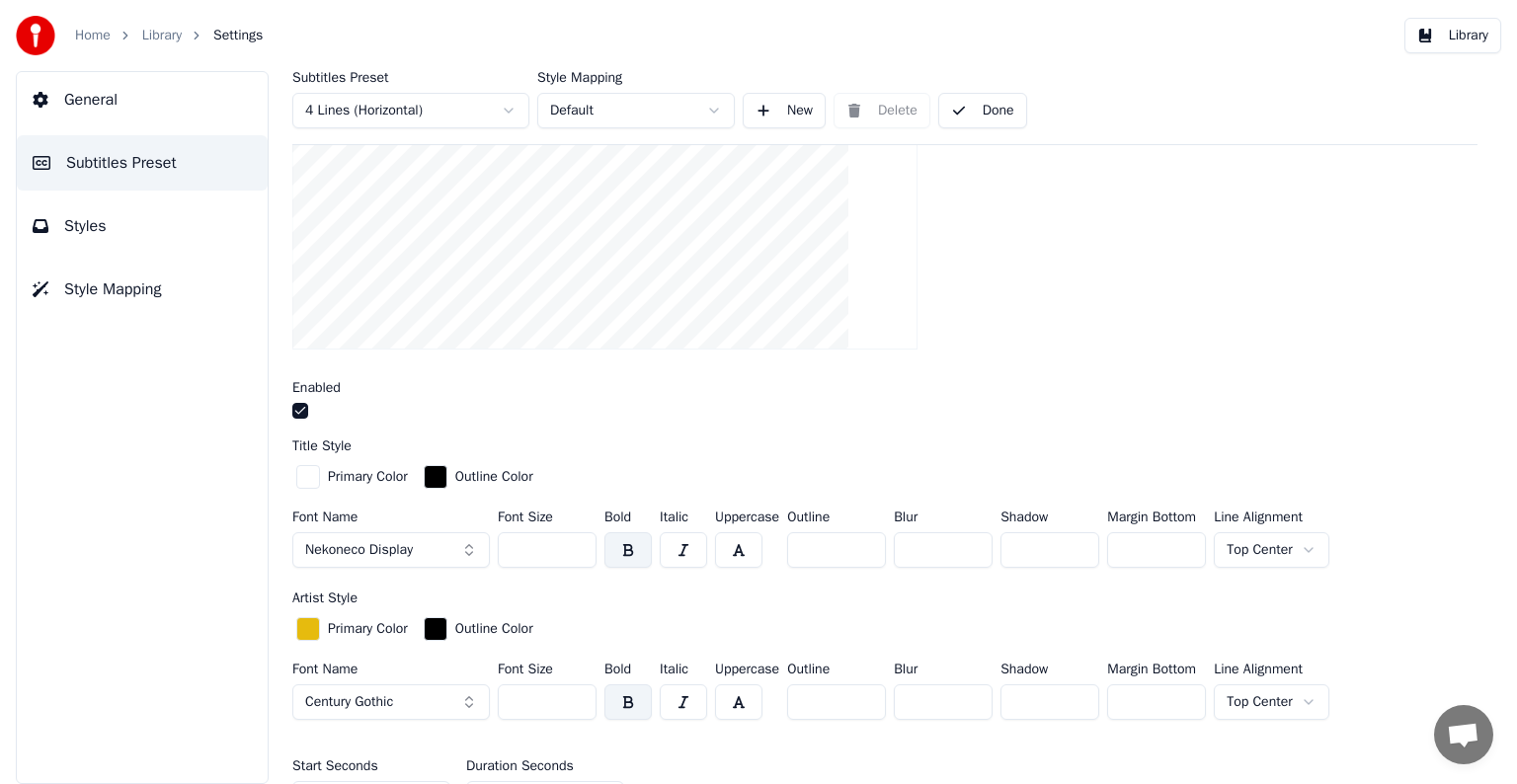 click on "Home Library Settings" at bounding box center [139, 36] 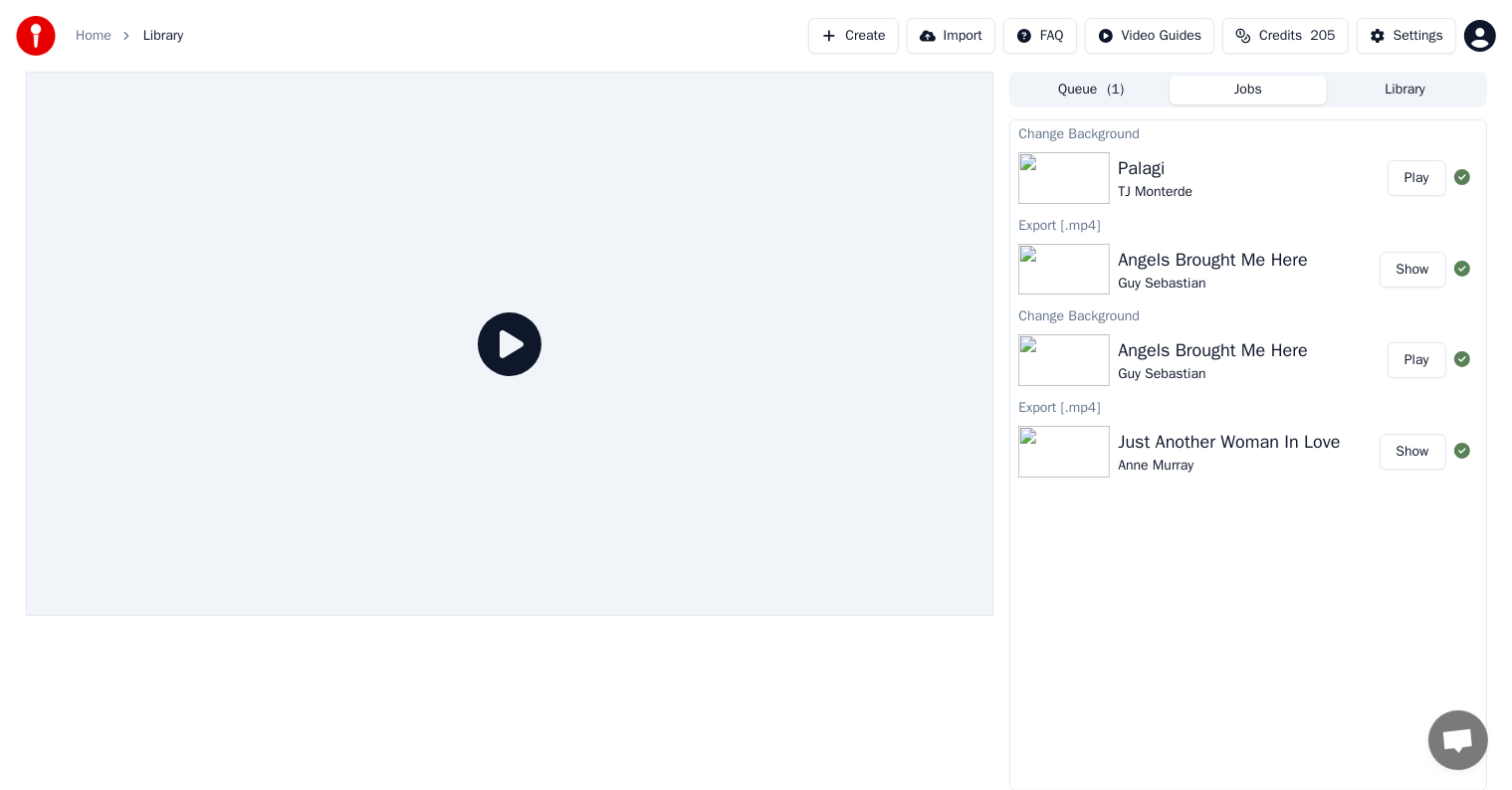 click on "Play" at bounding box center [1416, 178] 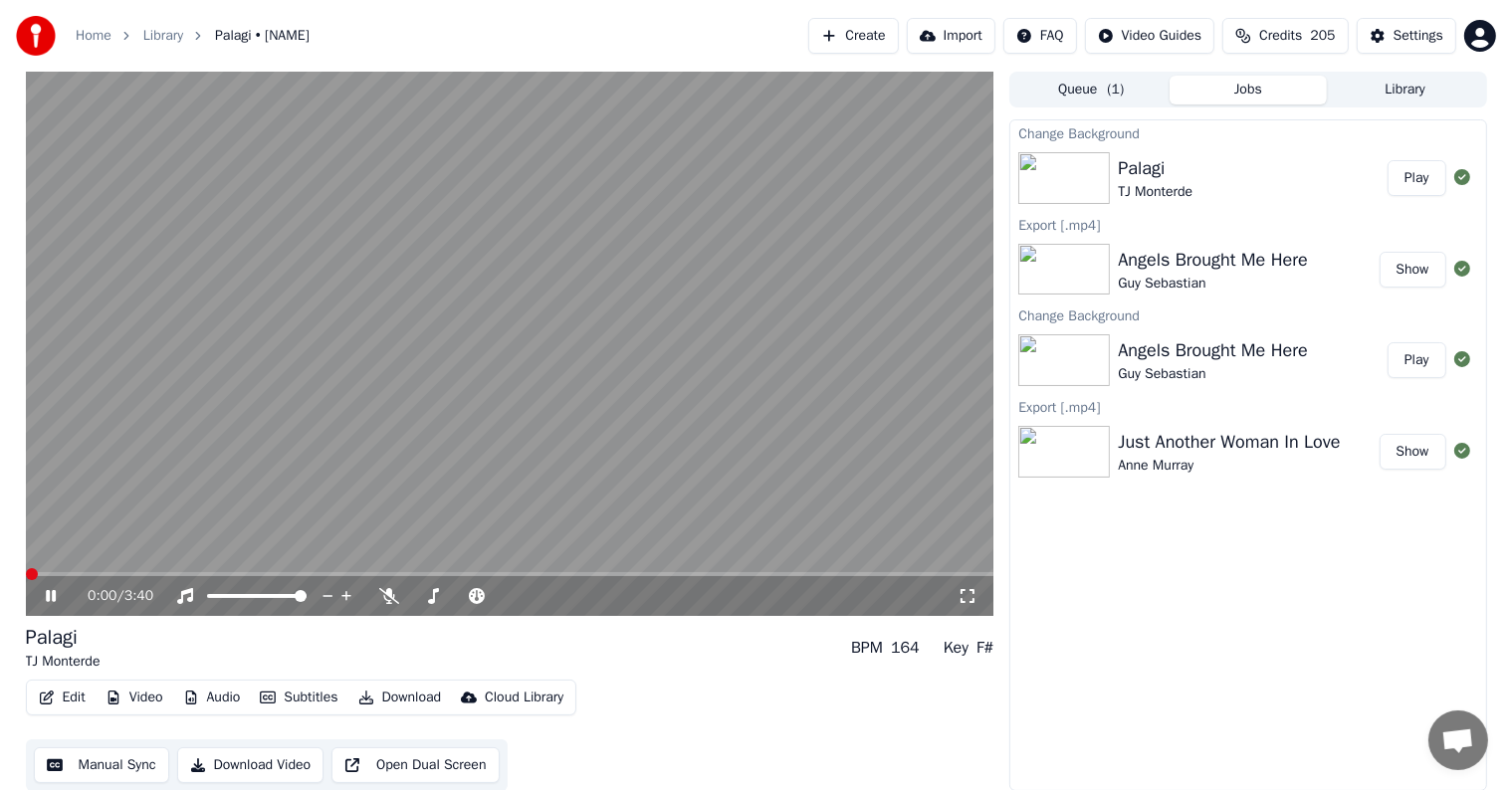 click at bounding box center [32, 574] 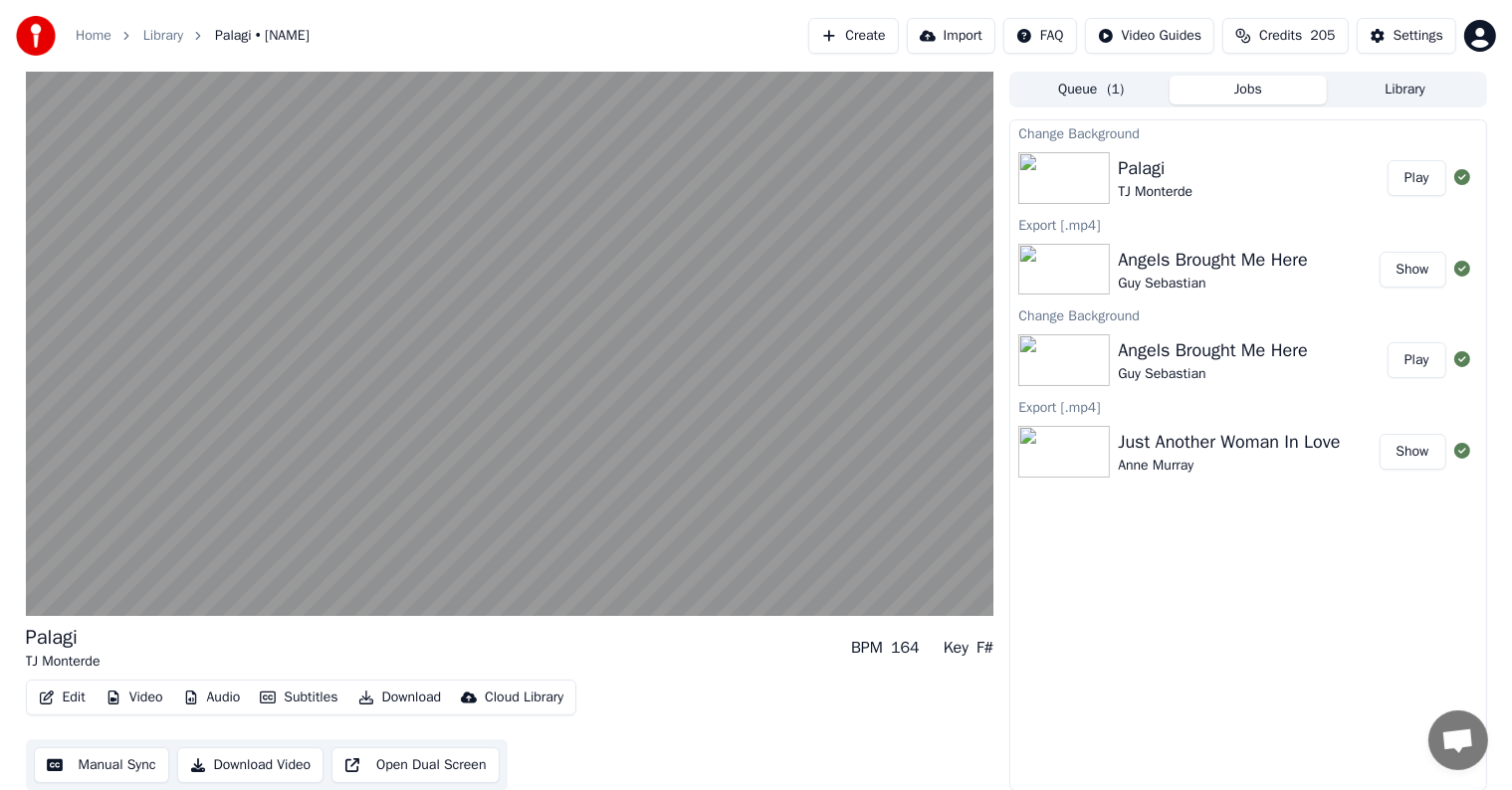 click on "Manual Sync" at bounding box center (102, 765) 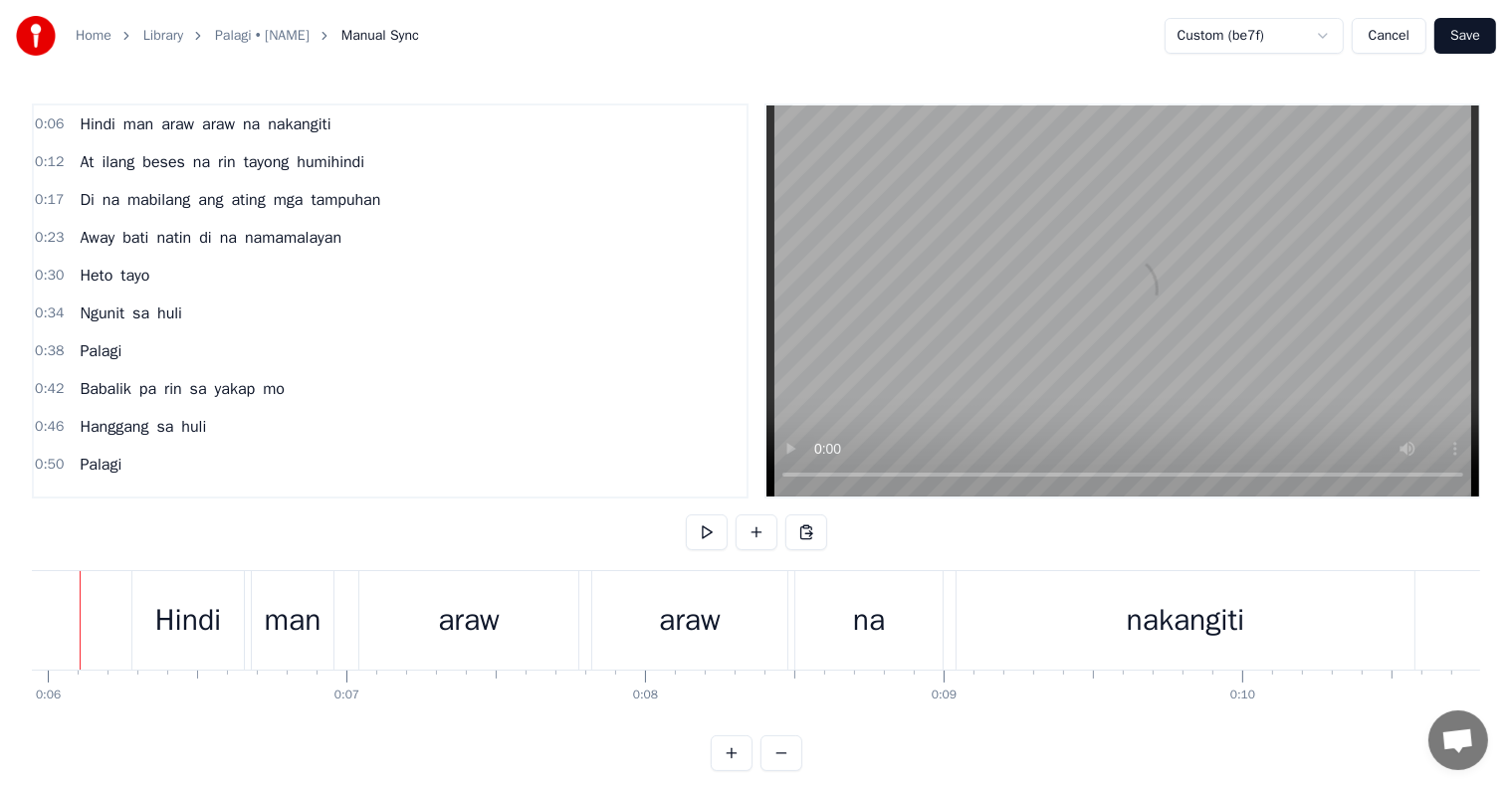 scroll, scrollTop: 0, scrollLeft: 1723, axis: horizontal 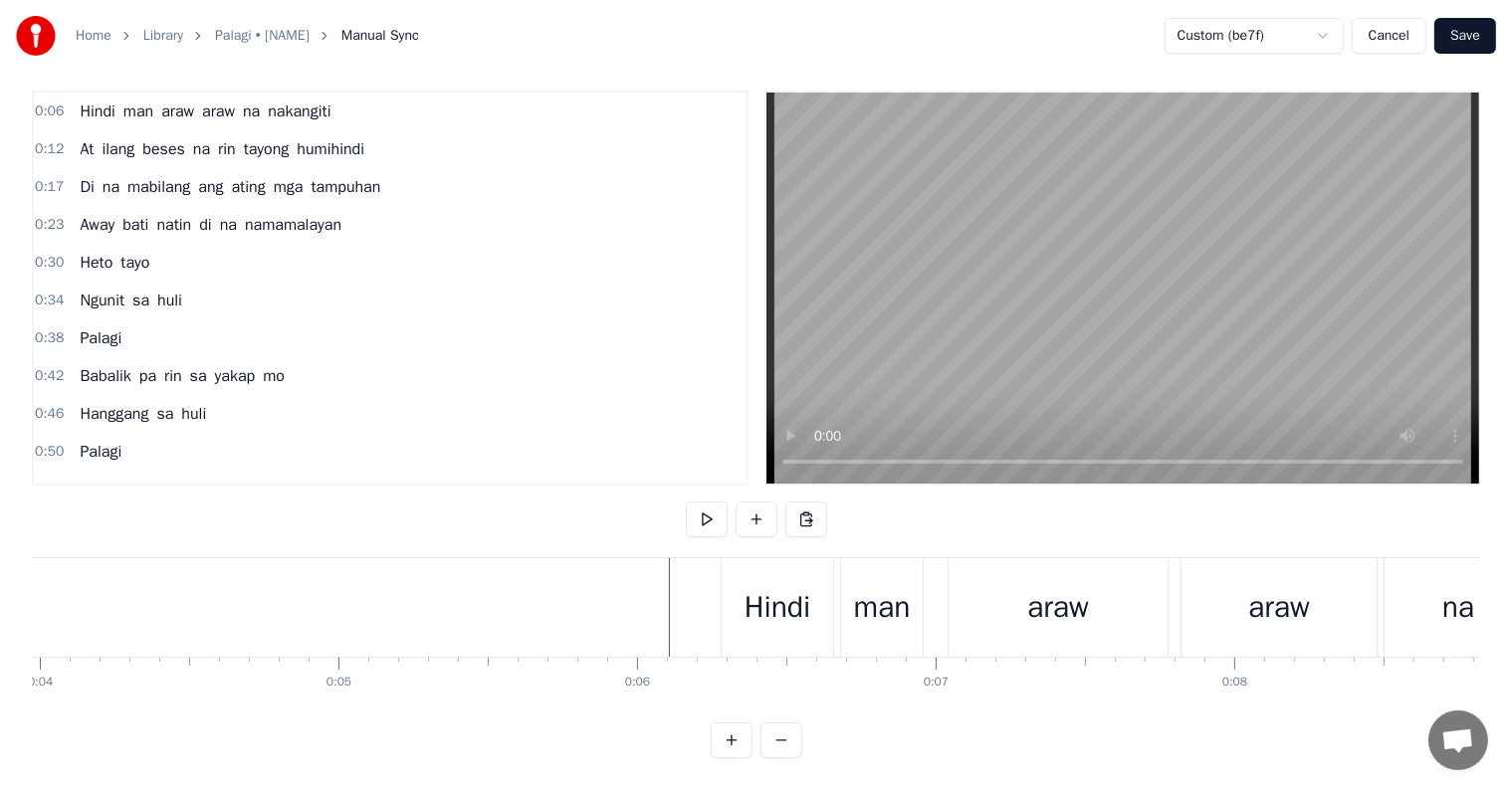 click at bounding box center [31780, 607] 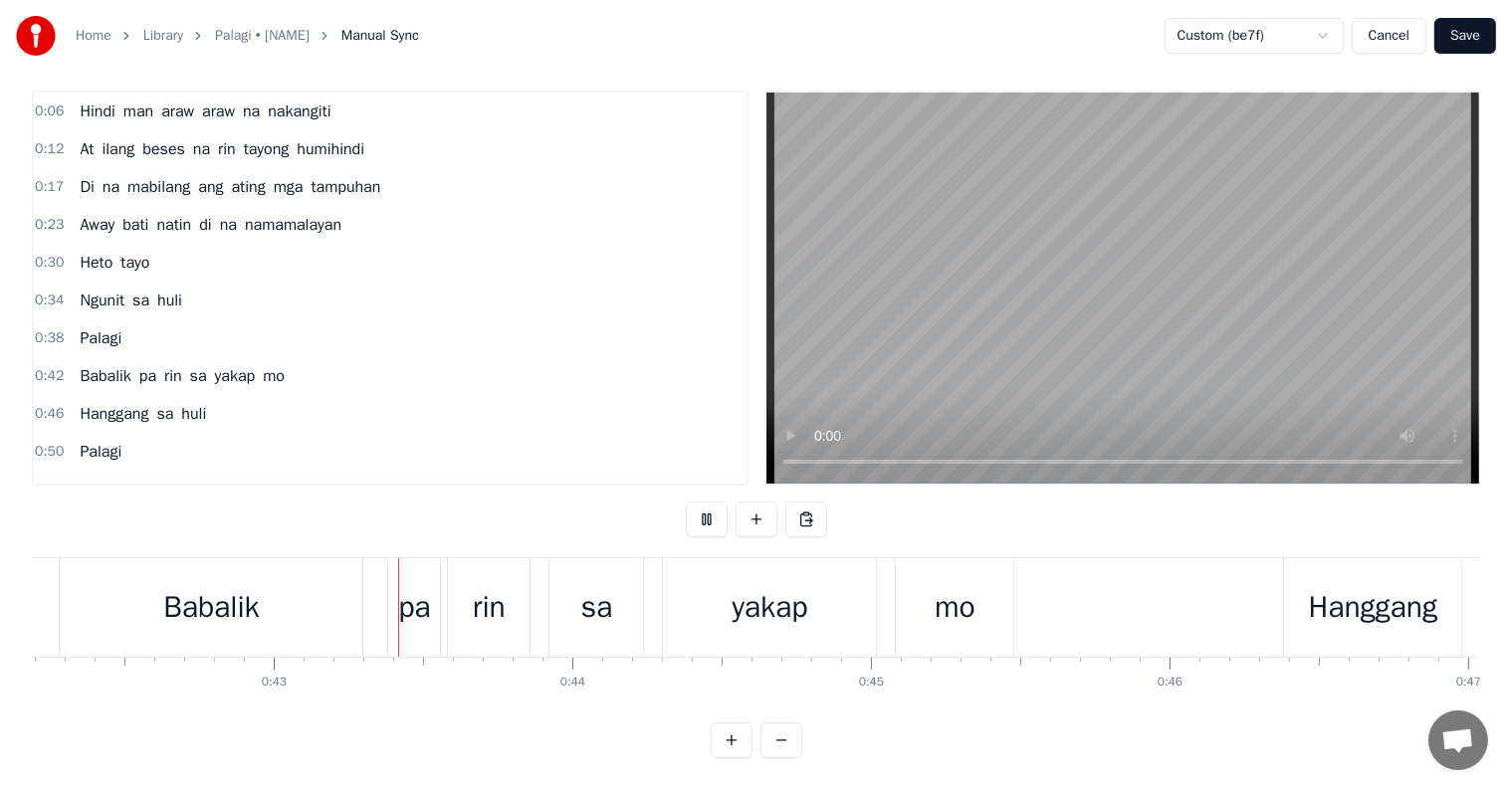 scroll, scrollTop: 0, scrollLeft: 12656, axis: horizontal 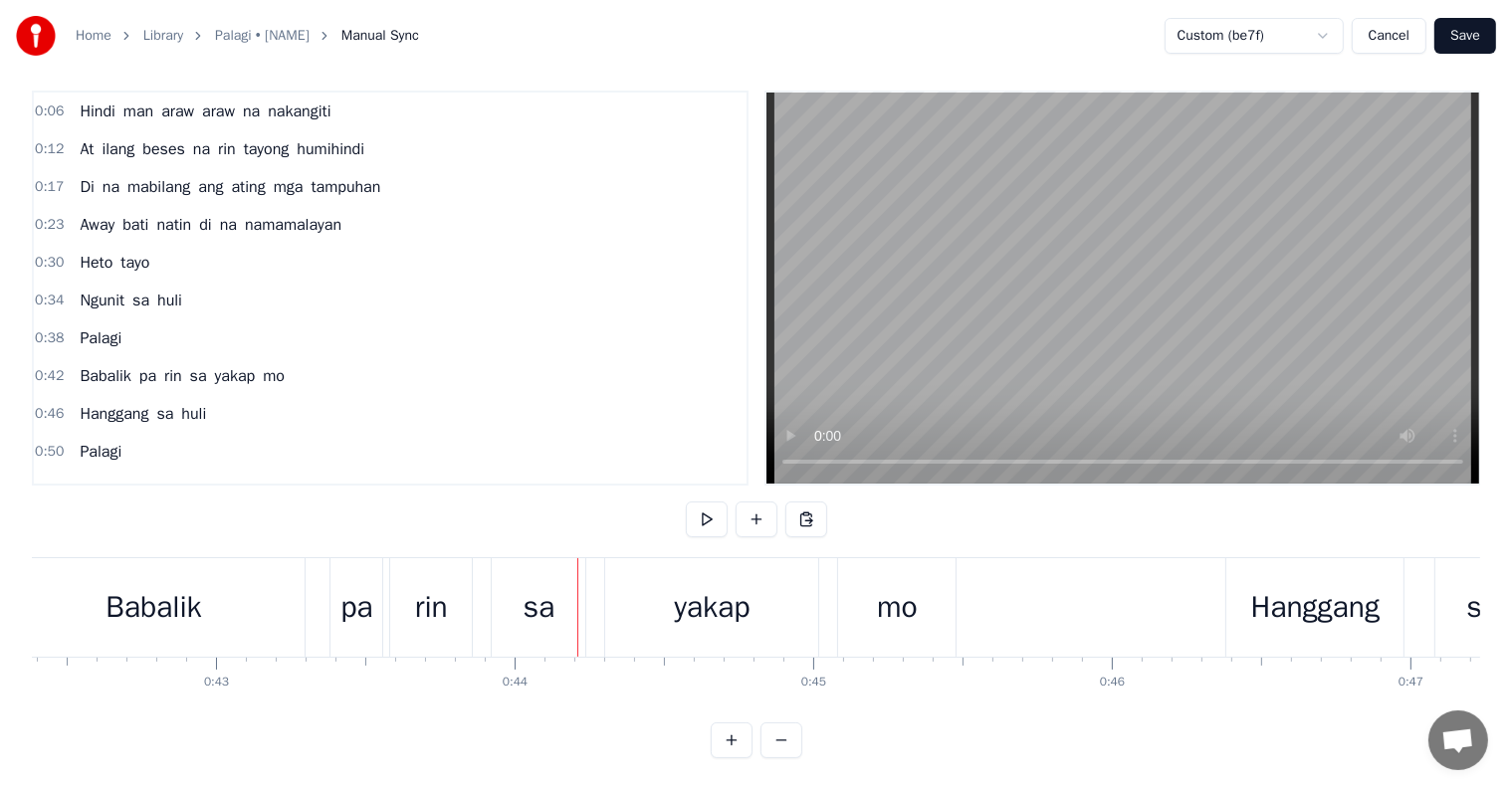click on "sa" at bounding box center [540, 607] 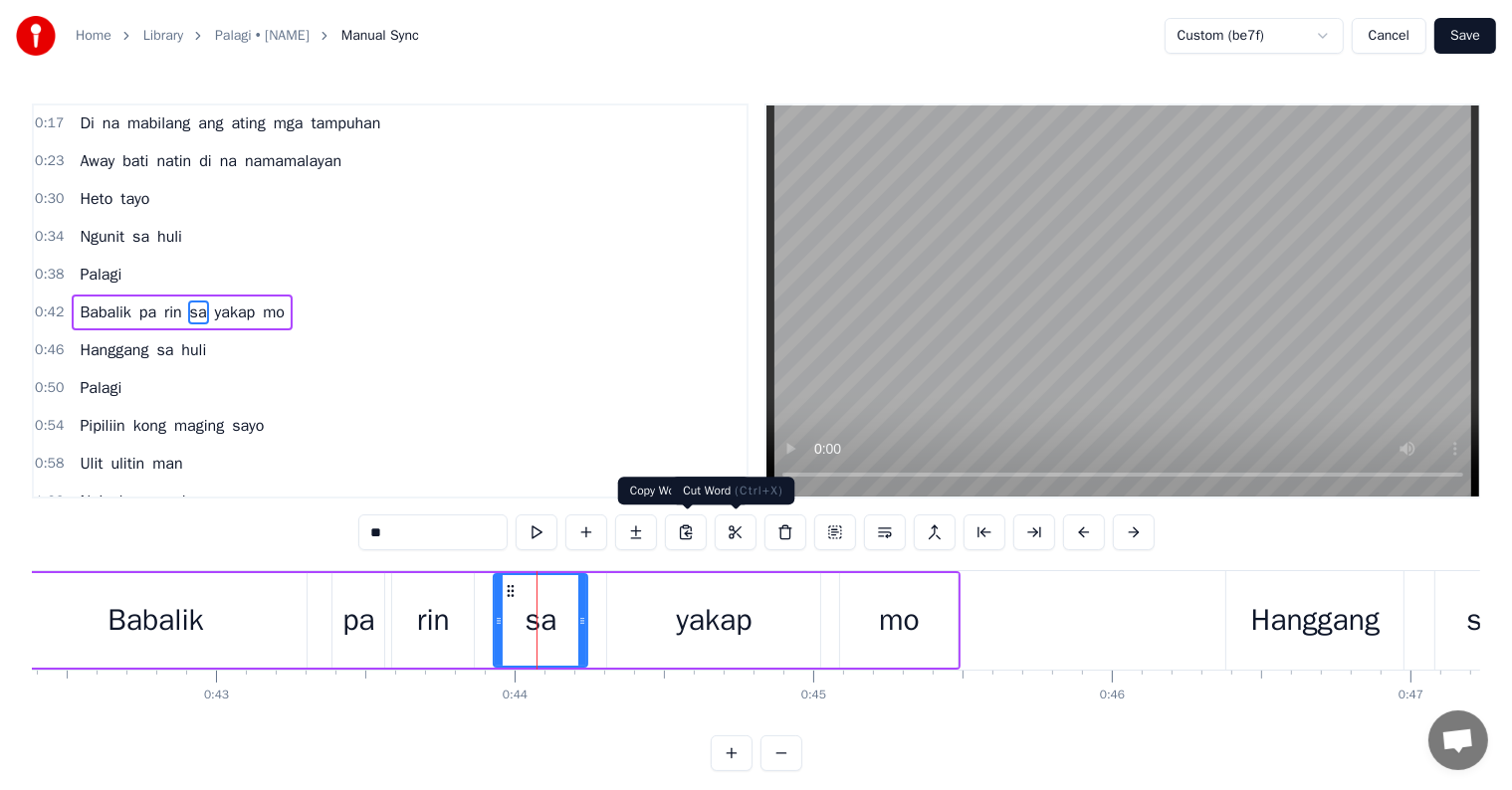scroll, scrollTop: 79, scrollLeft: 0, axis: vertical 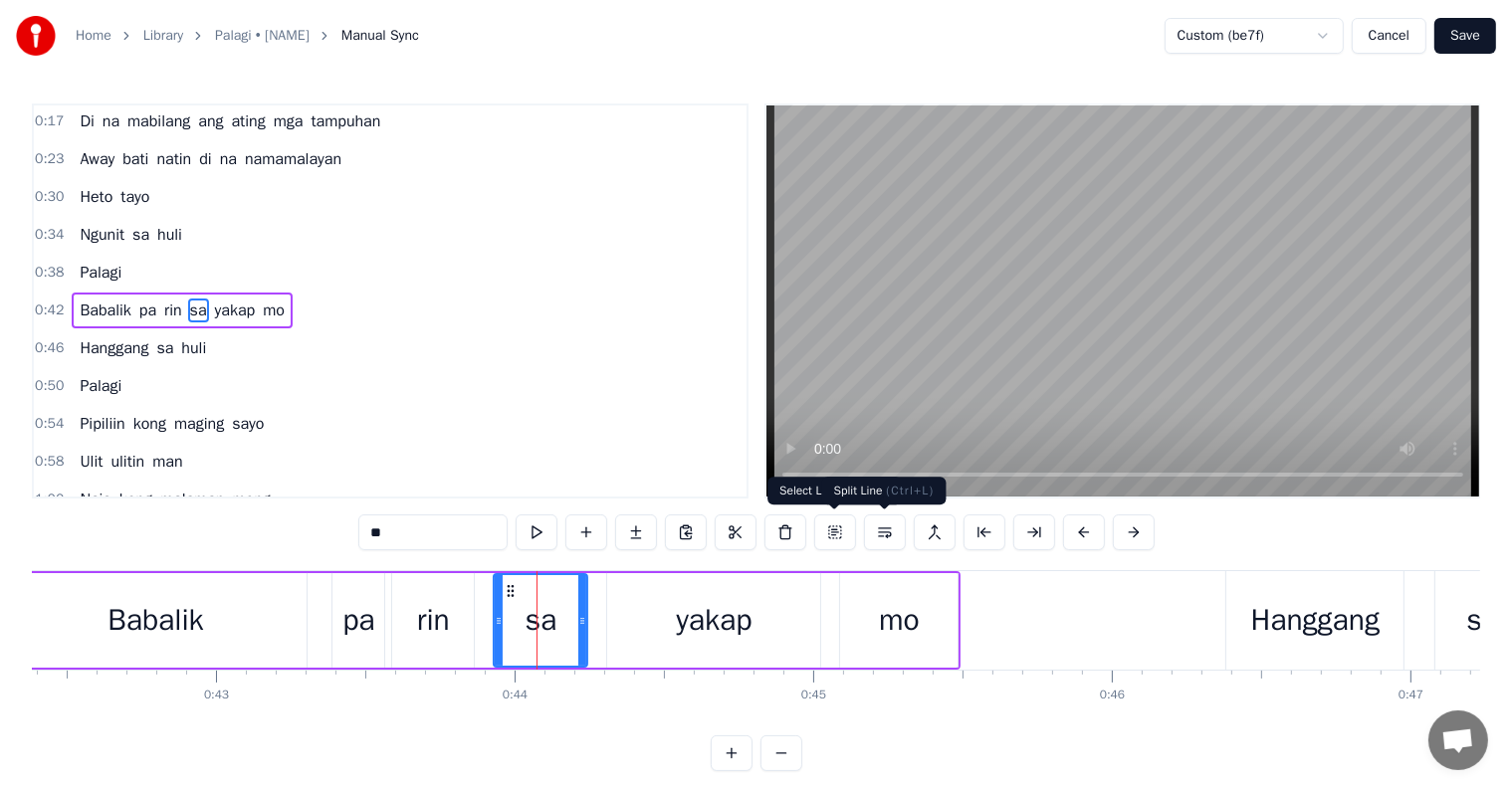 click at bounding box center (885, 532) 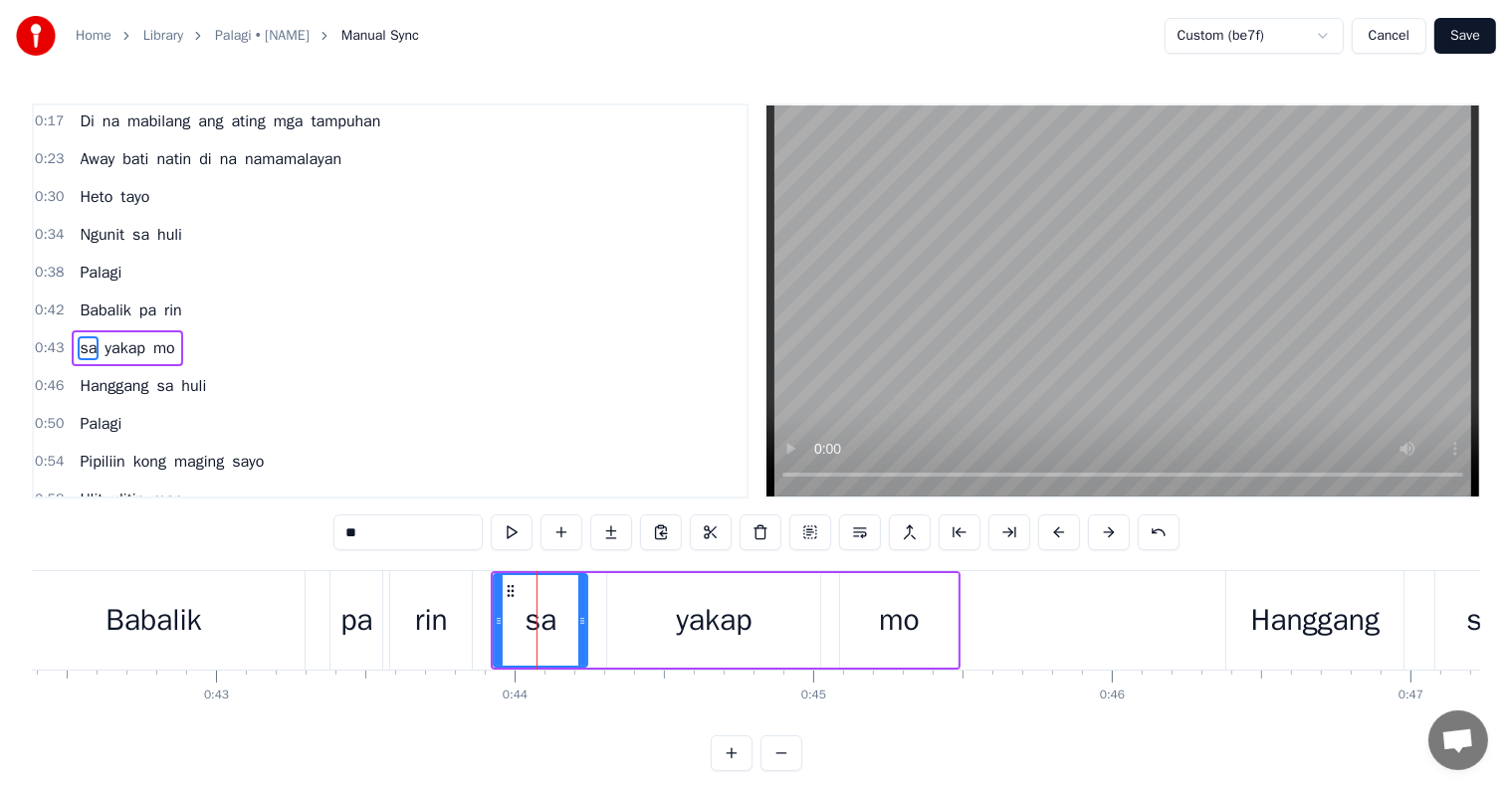 scroll, scrollTop: 115, scrollLeft: 0, axis: vertical 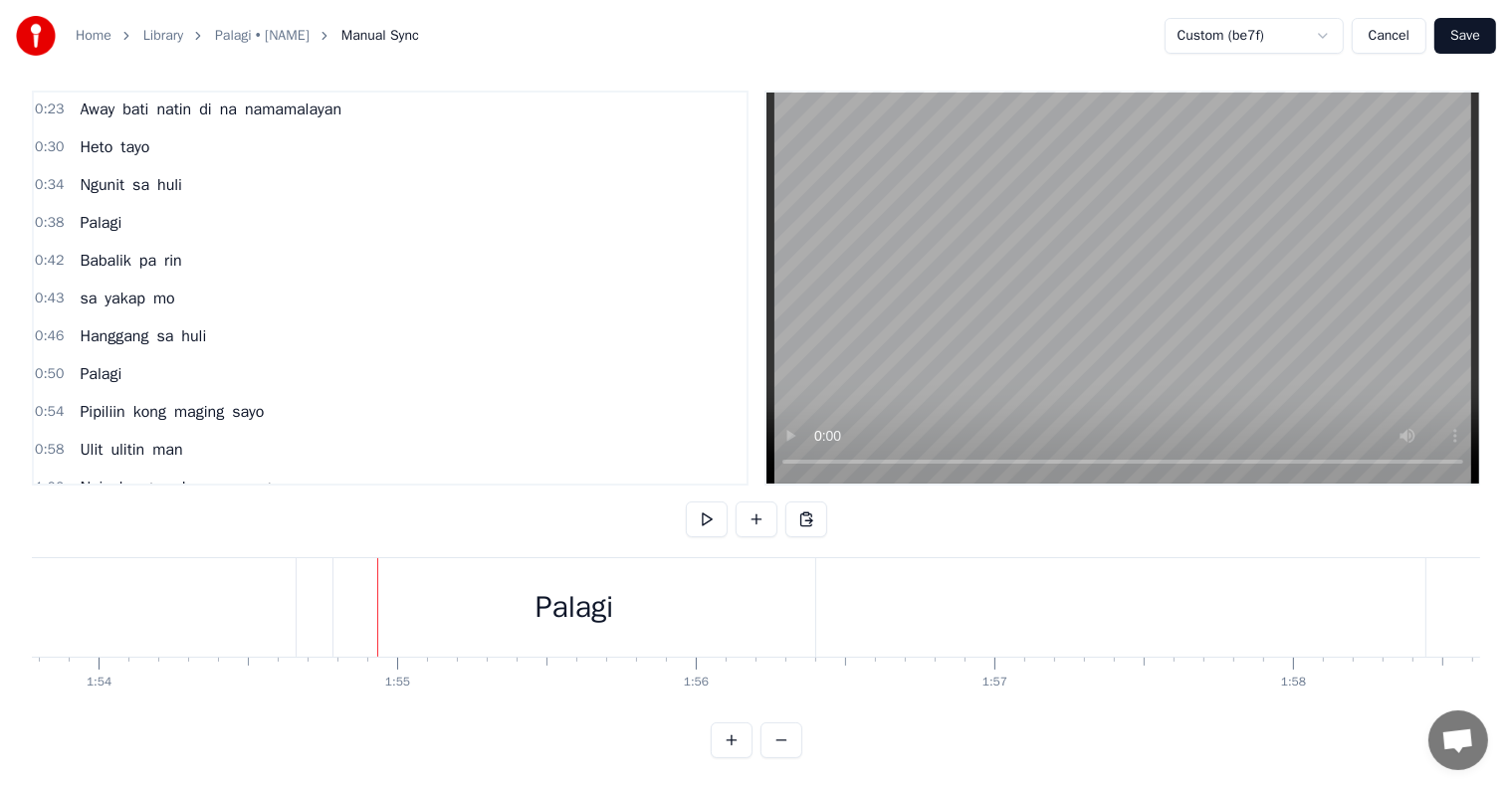 click on "Palagi" at bounding box center (574, 607) 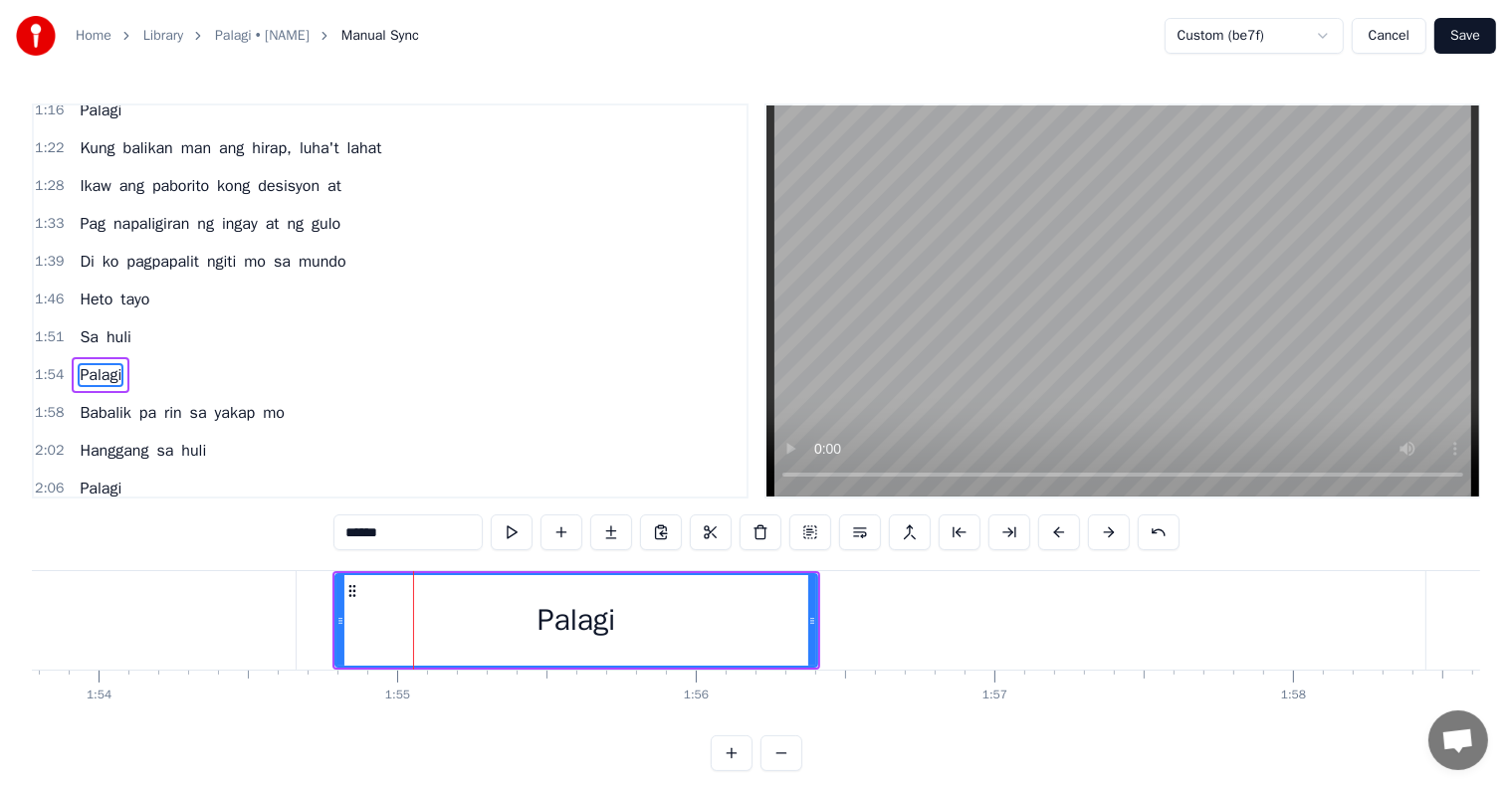 scroll, scrollTop: 665, scrollLeft: 0, axis: vertical 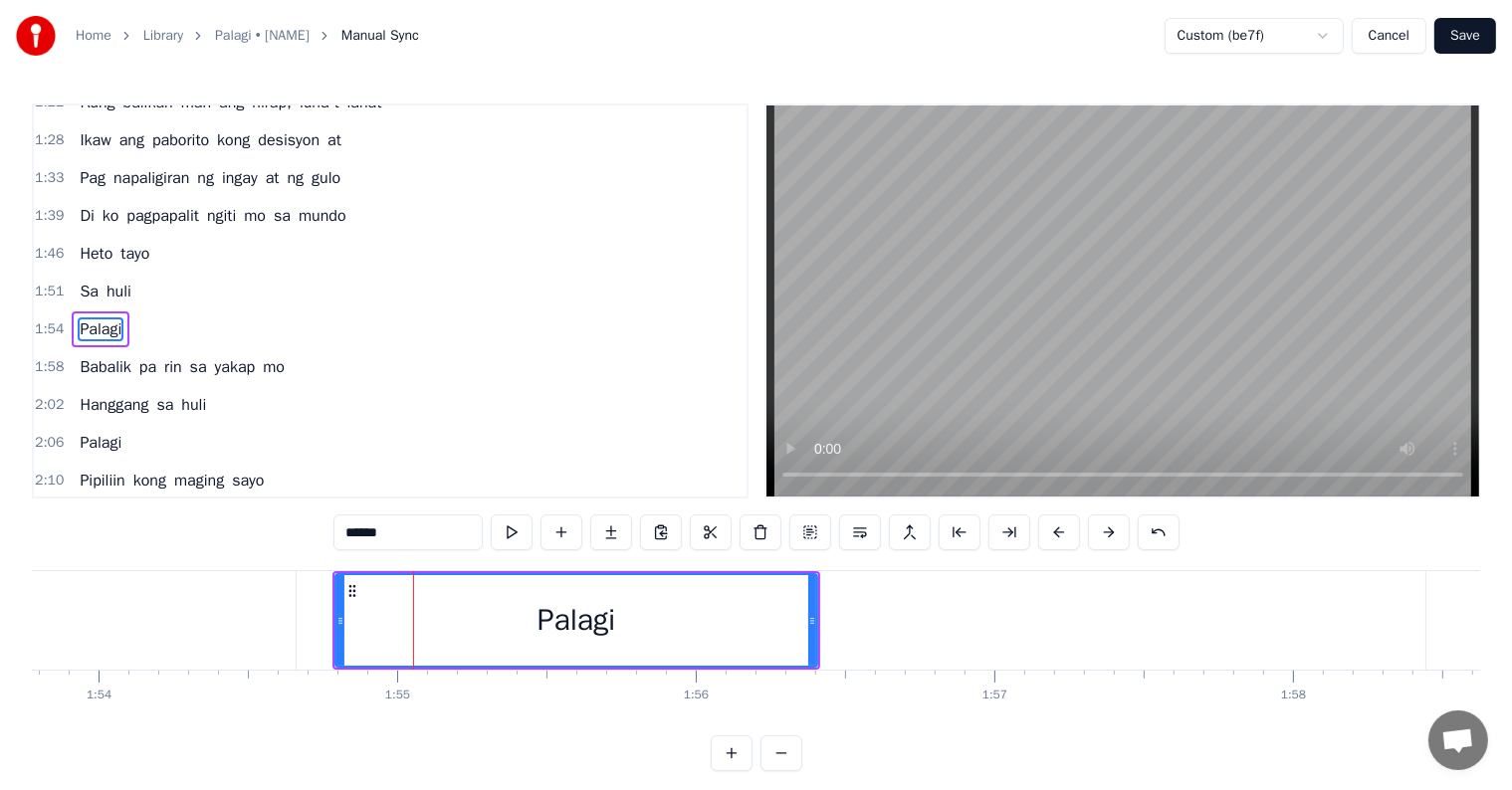 click on "huli" at bounding box center (118, 292) 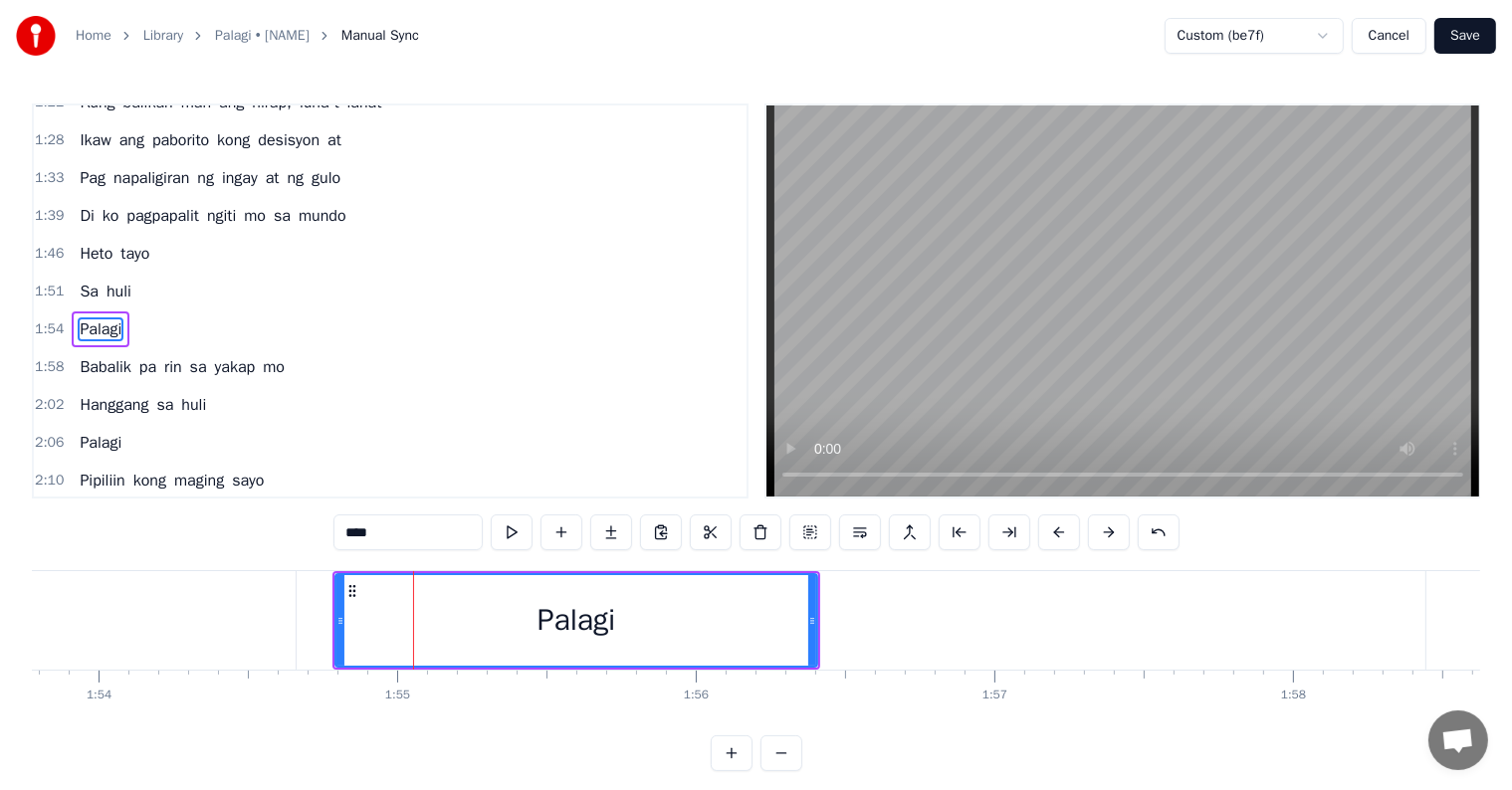 scroll, scrollTop: 628, scrollLeft: 0, axis: vertical 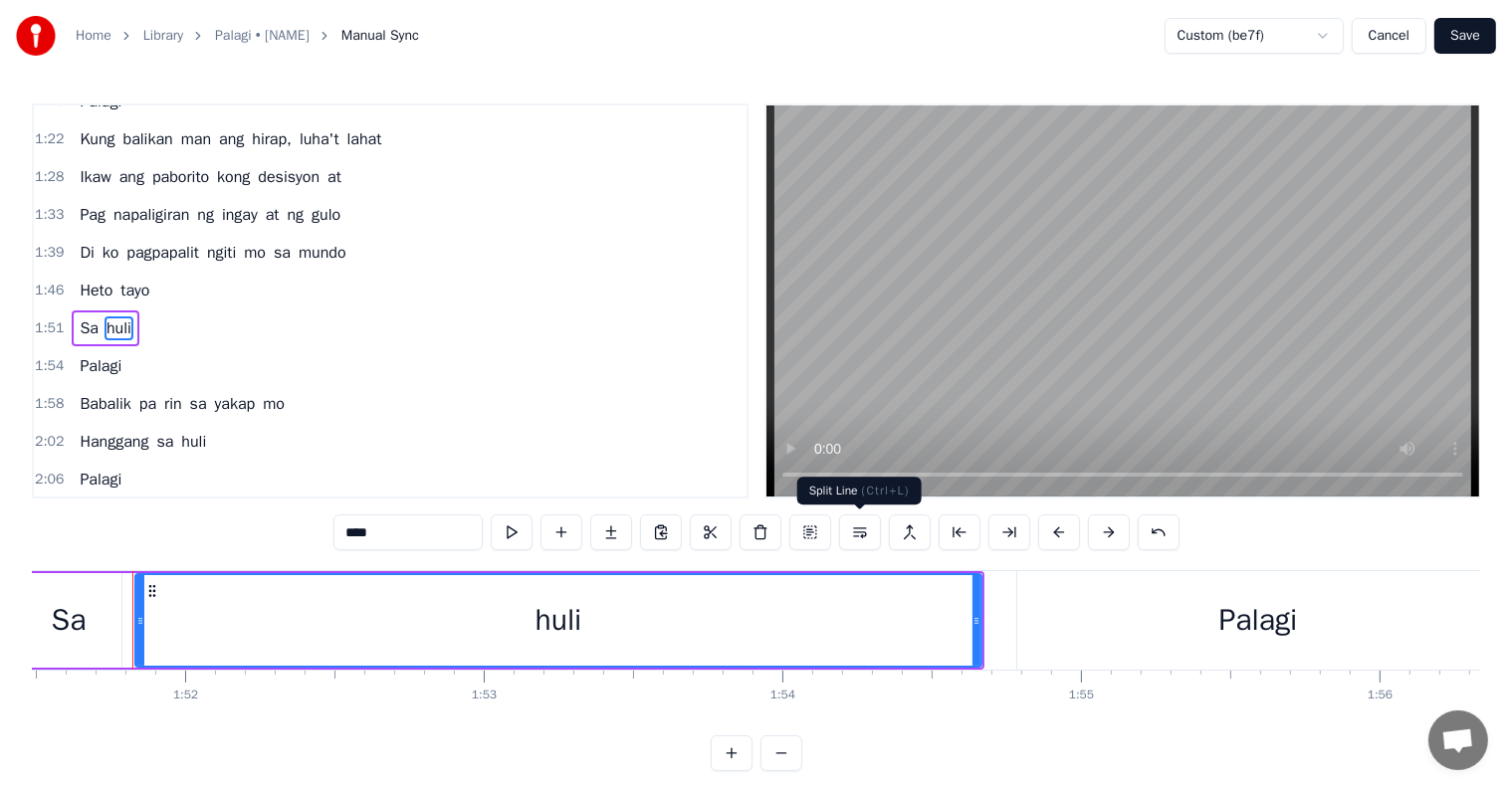 click at bounding box center (860, 532) 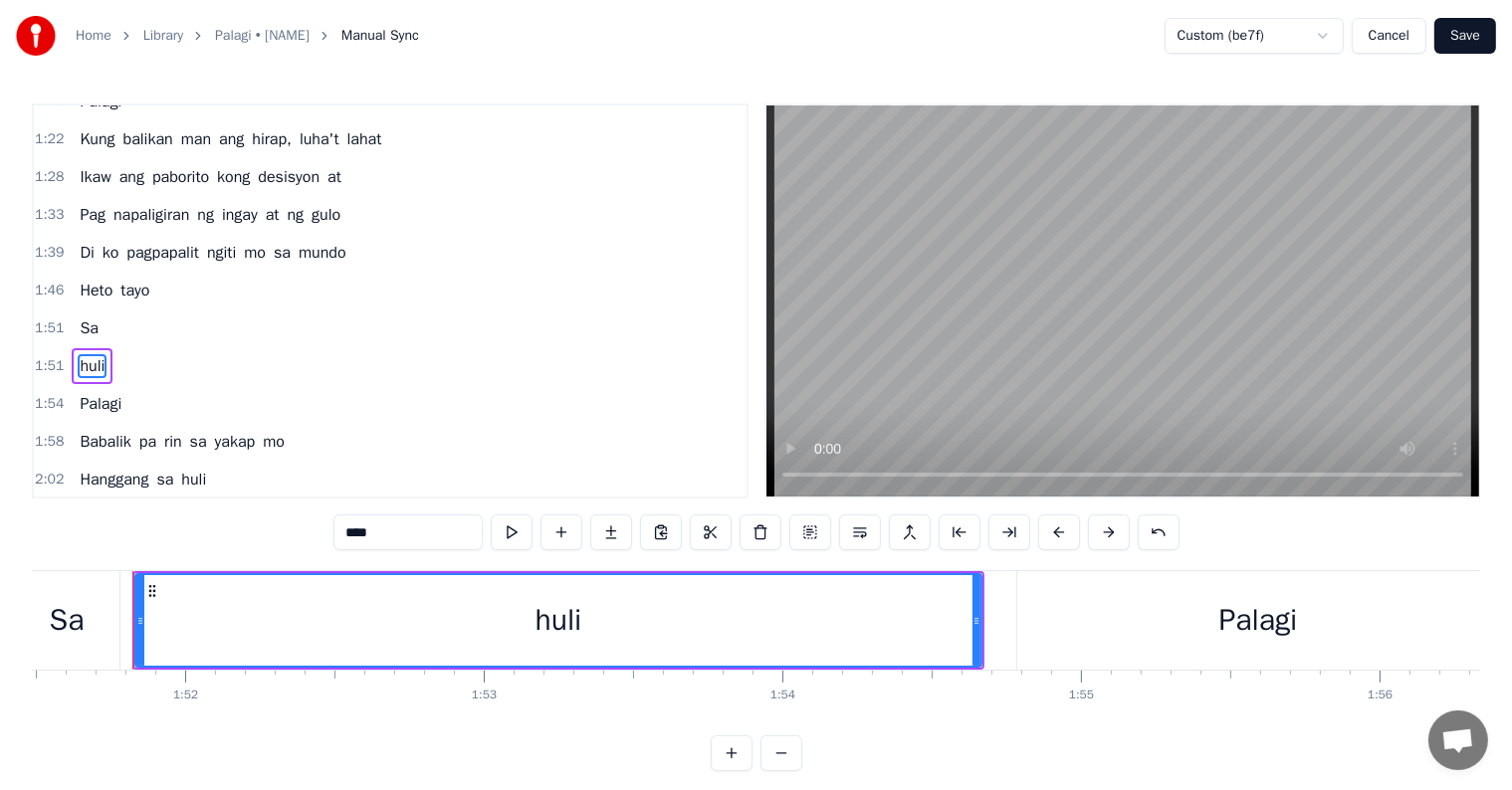 scroll, scrollTop: 665, scrollLeft: 0, axis: vertical 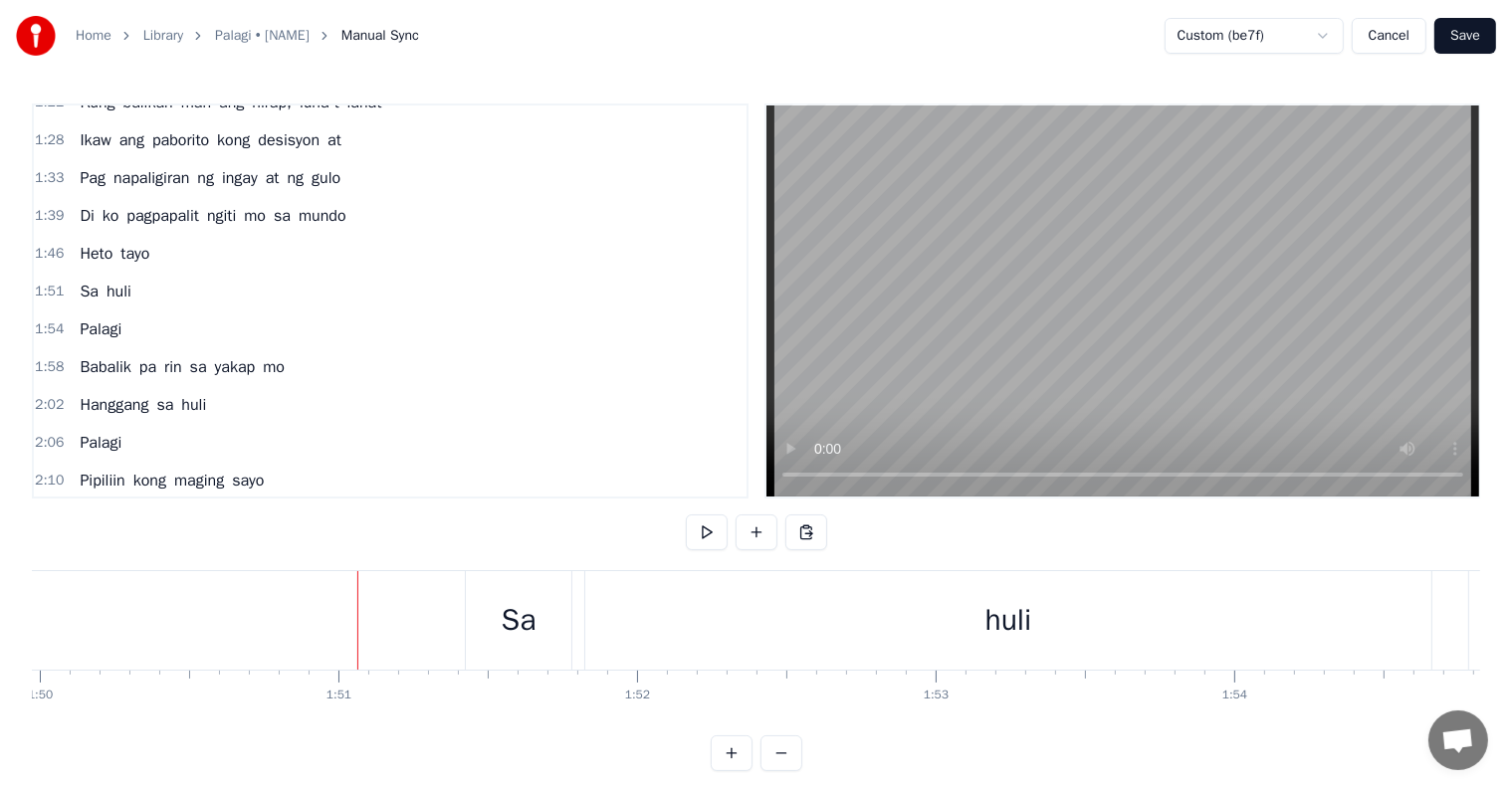 click on "Palagi" at bounding box center [101, 329] 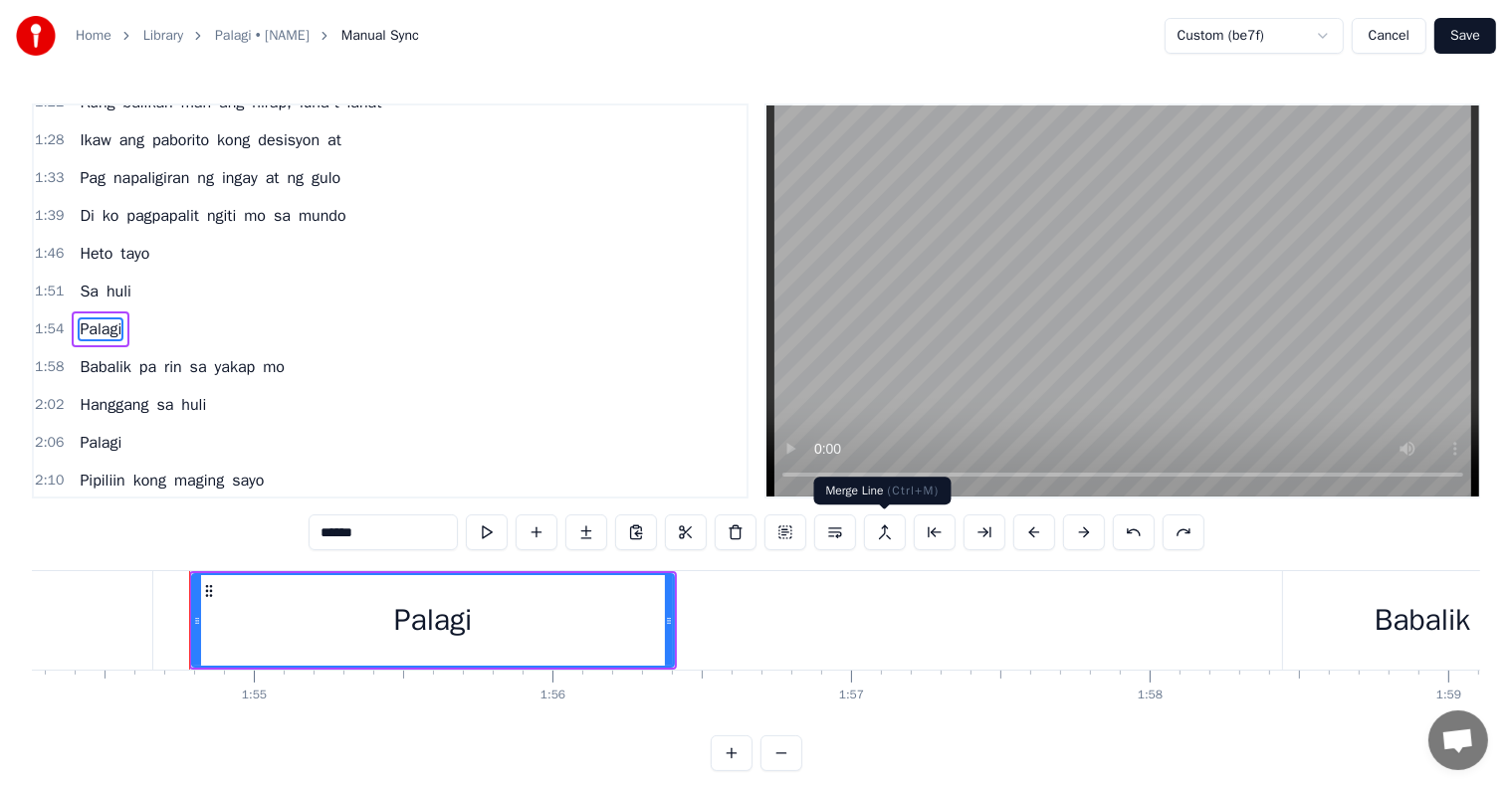 scroll, scrollTop: 0, scrollLeft: 34176, axis: horizontal 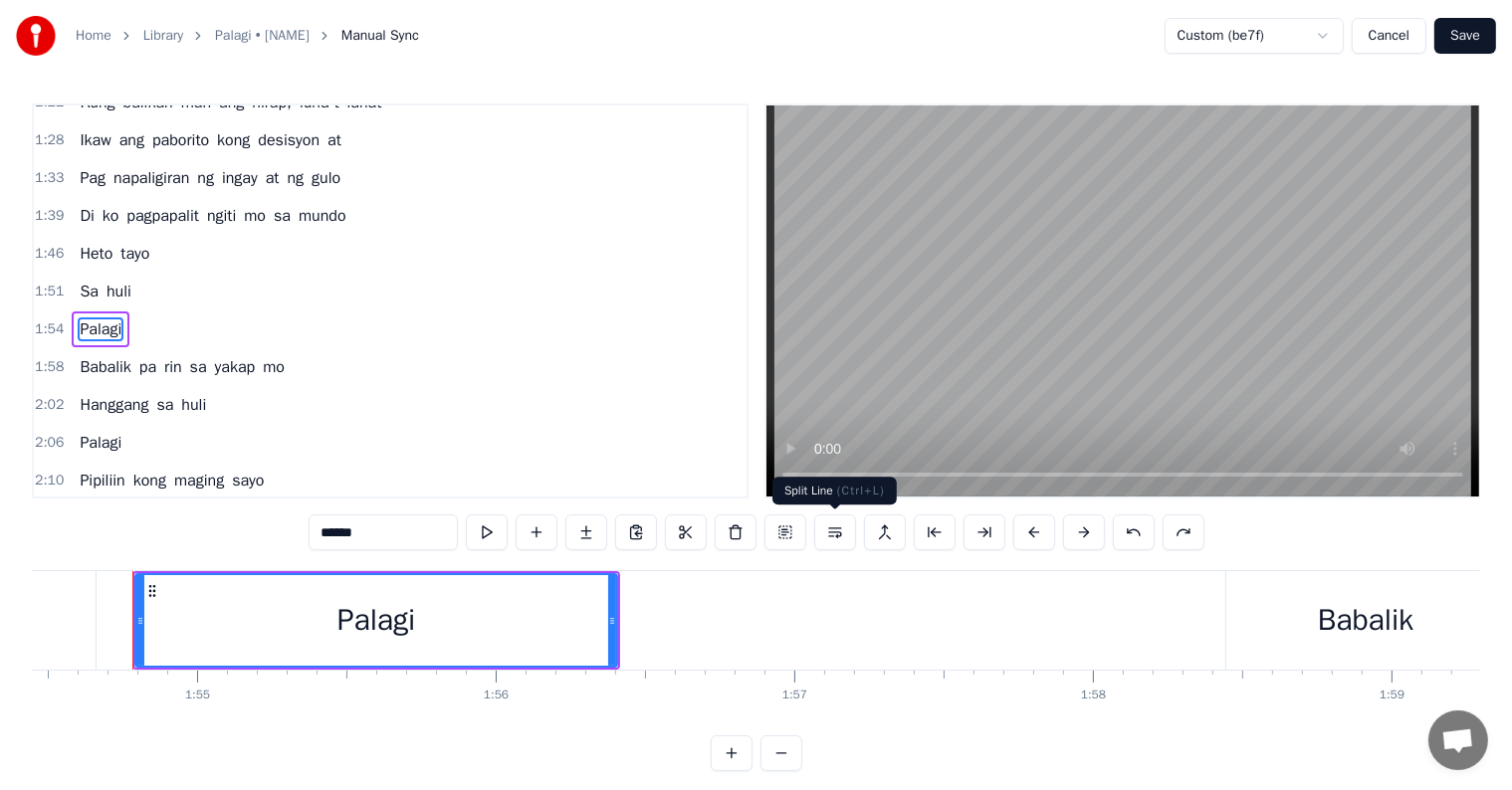 click at bounding box center (835, 532) 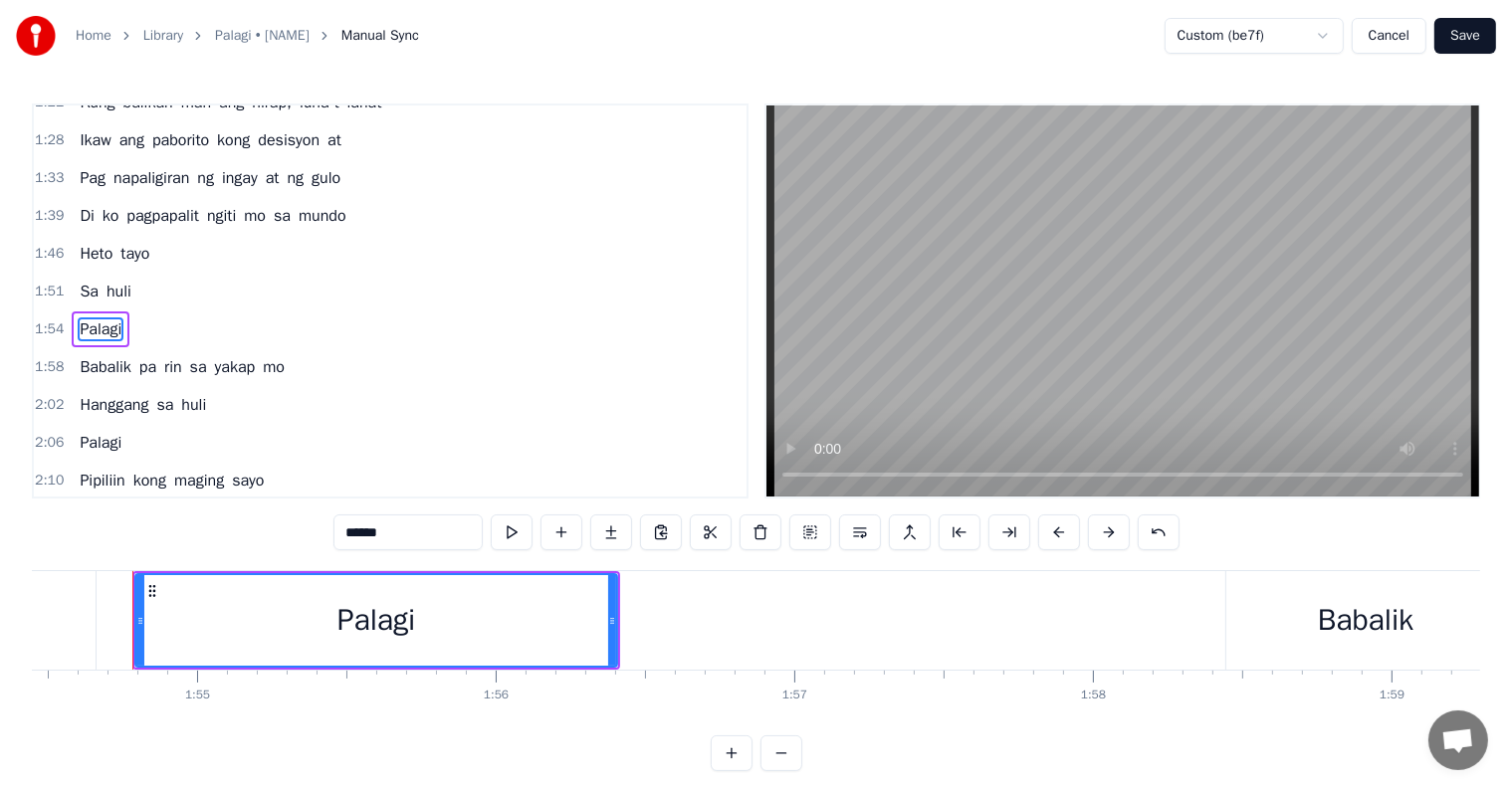 click on "Palagi" at bounding box center [376, 620] 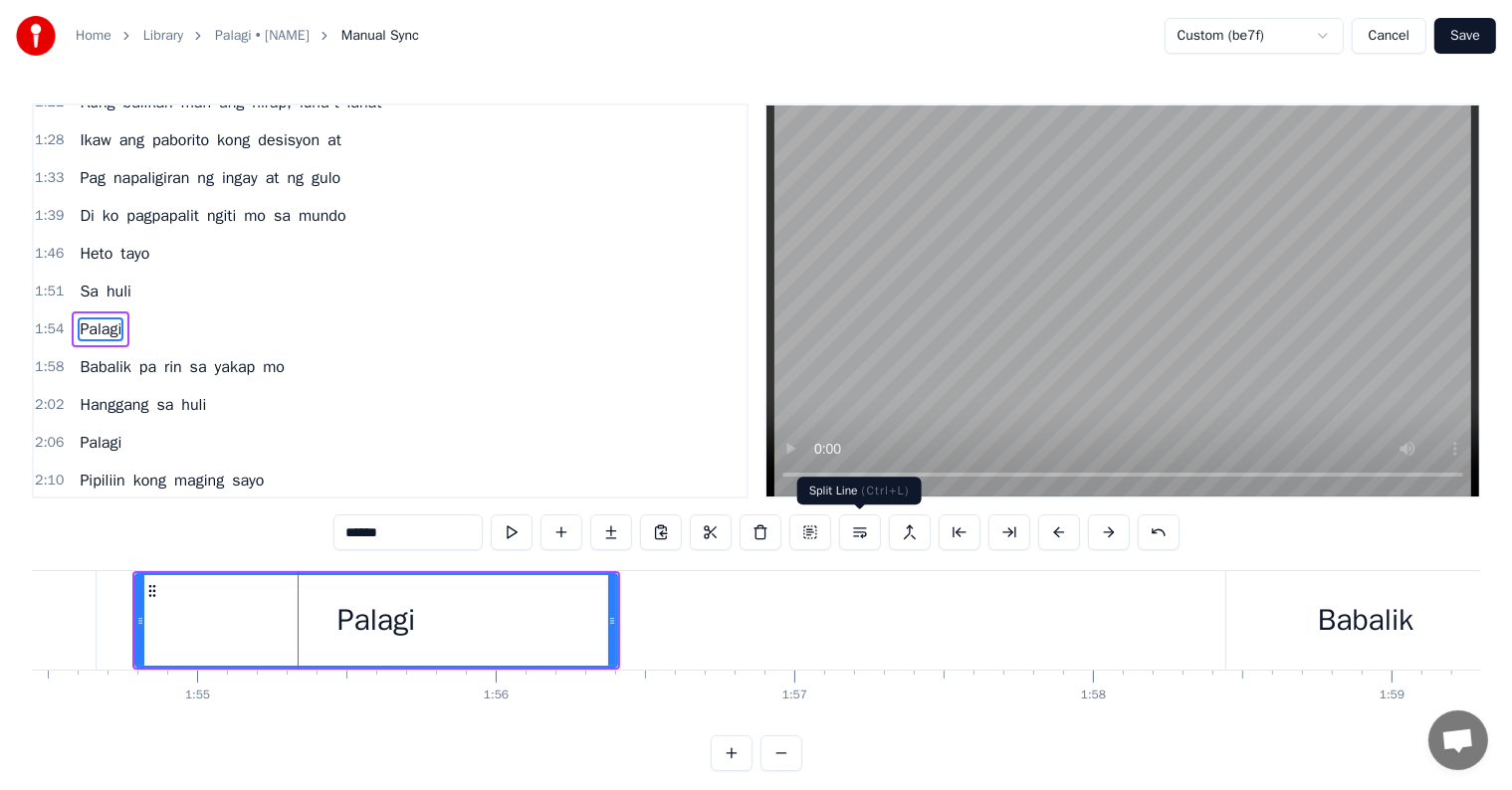 click at bounding box center [860, 532] 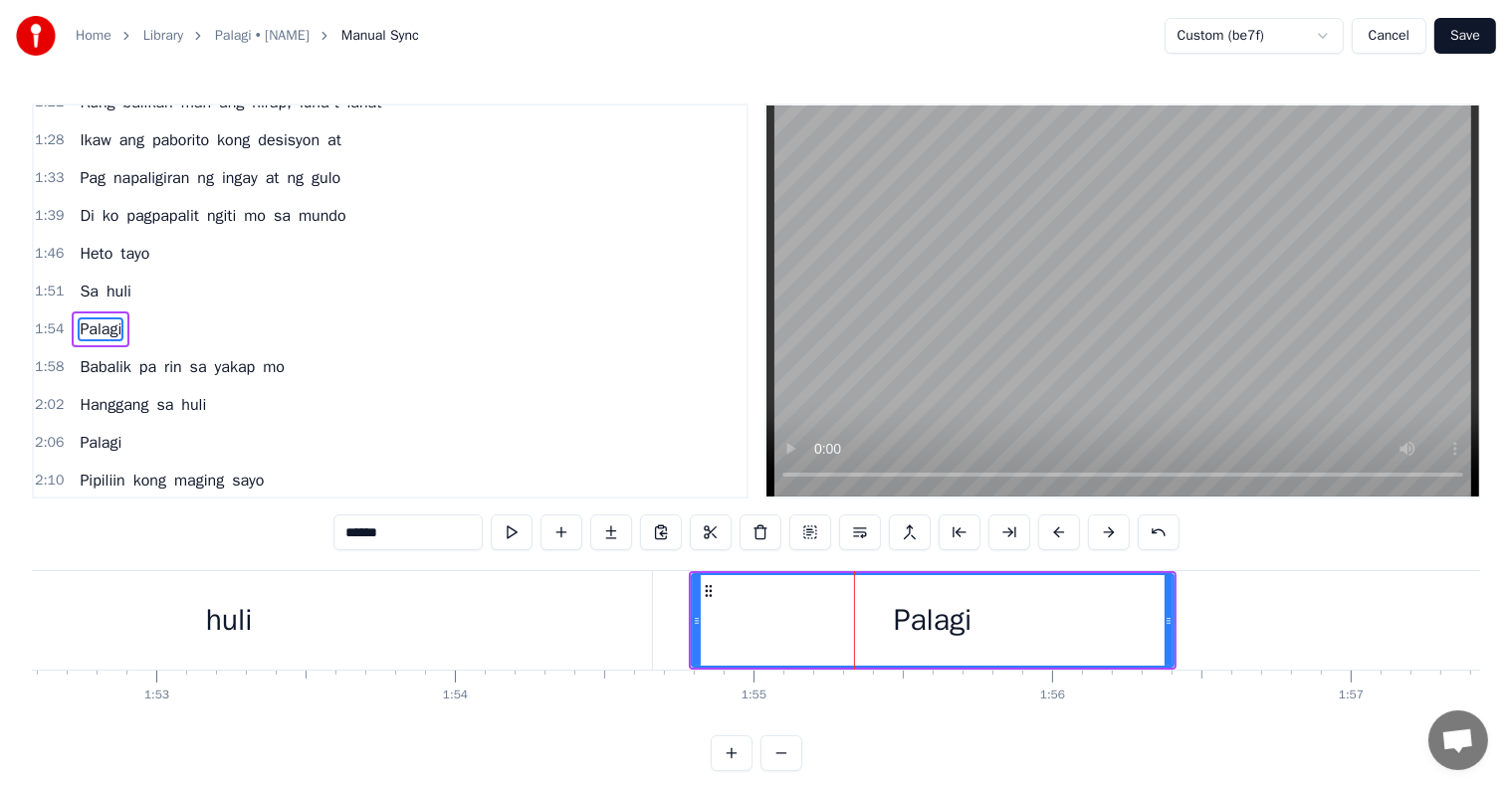 scroll, scrollTop: 0, scrollLeft: 33174, axis: horizontal 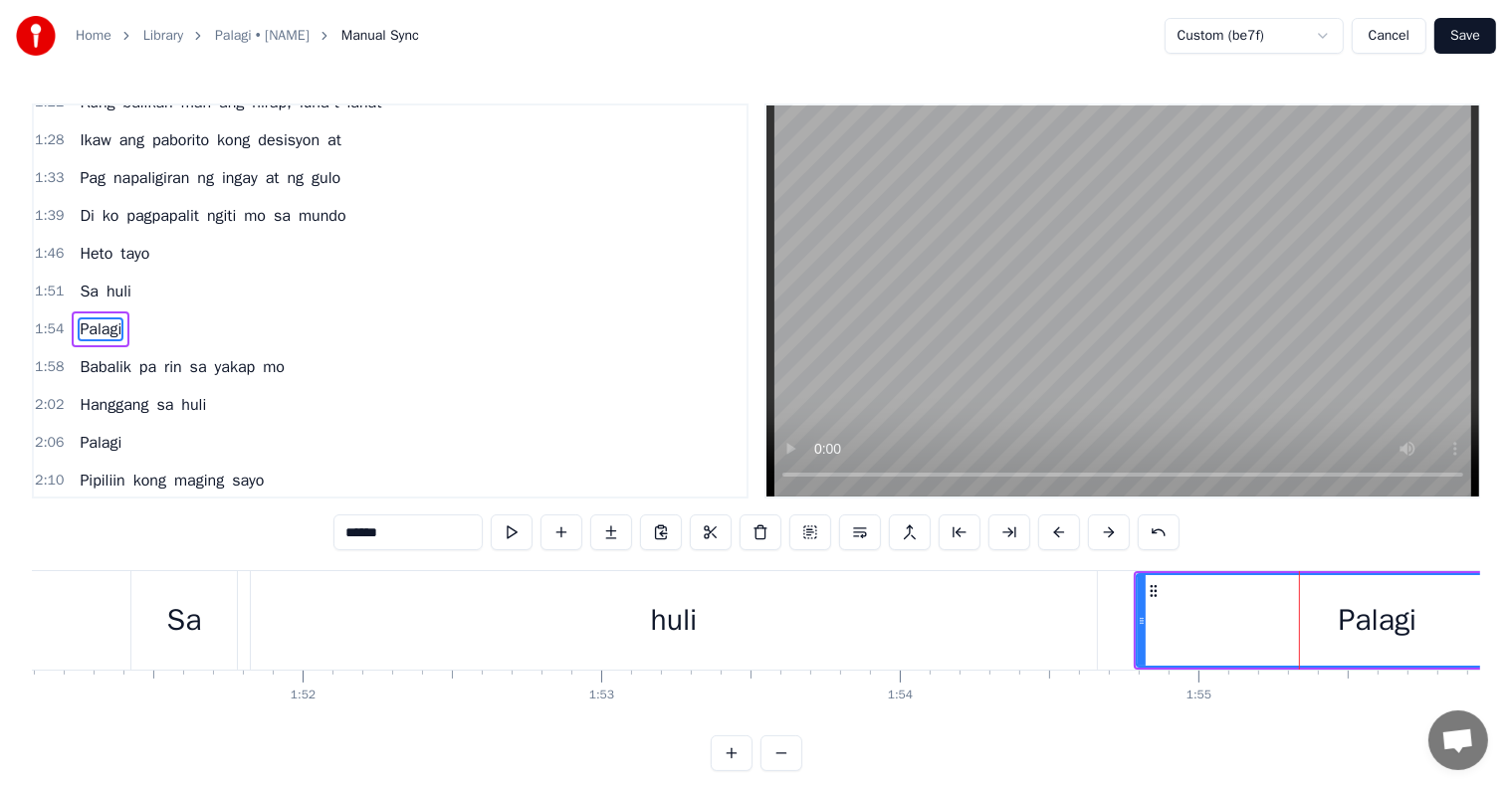 click on "Palagi" at bounding box center (101, 329) 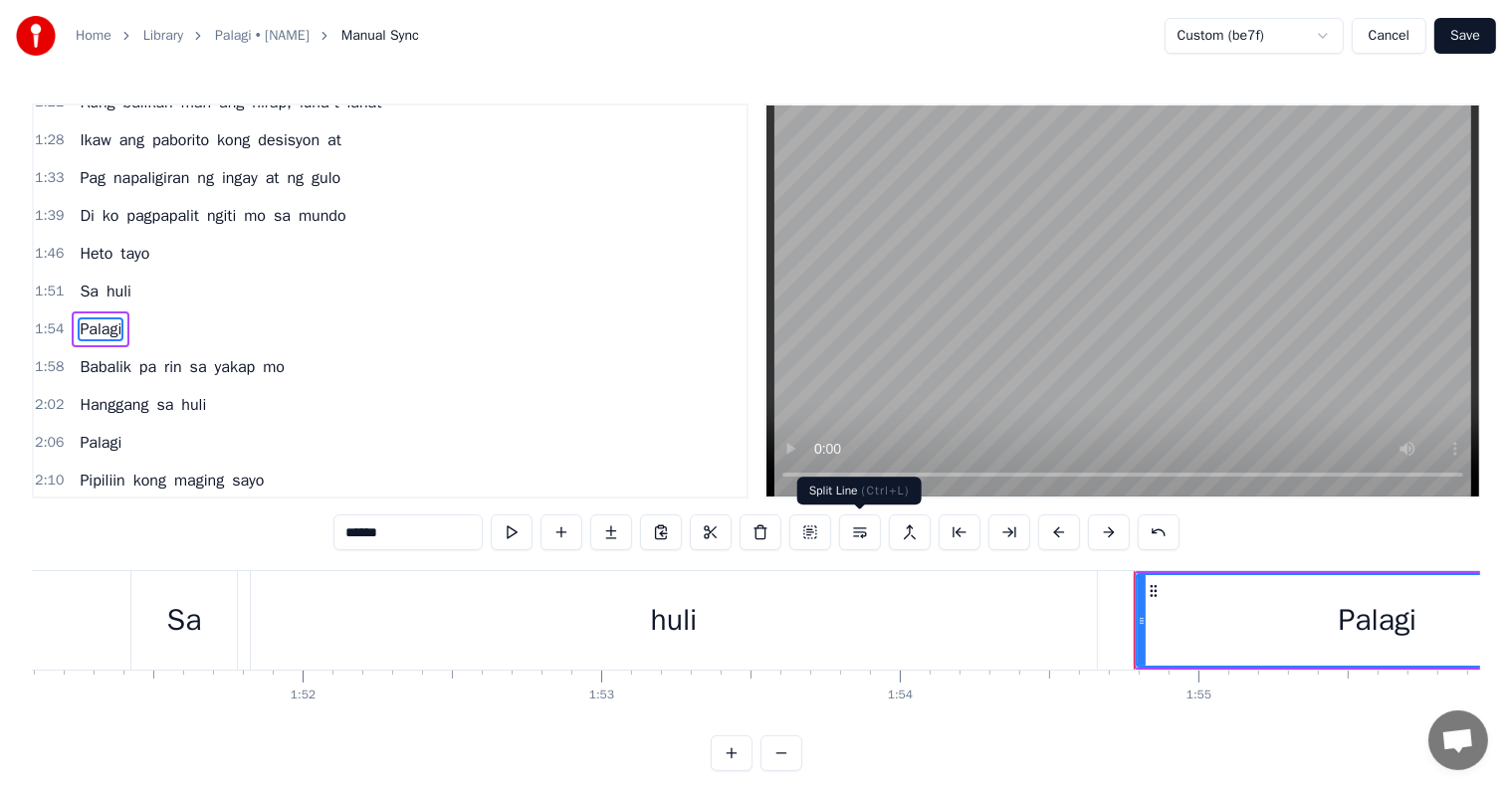 click at bounding box center [860, 532] 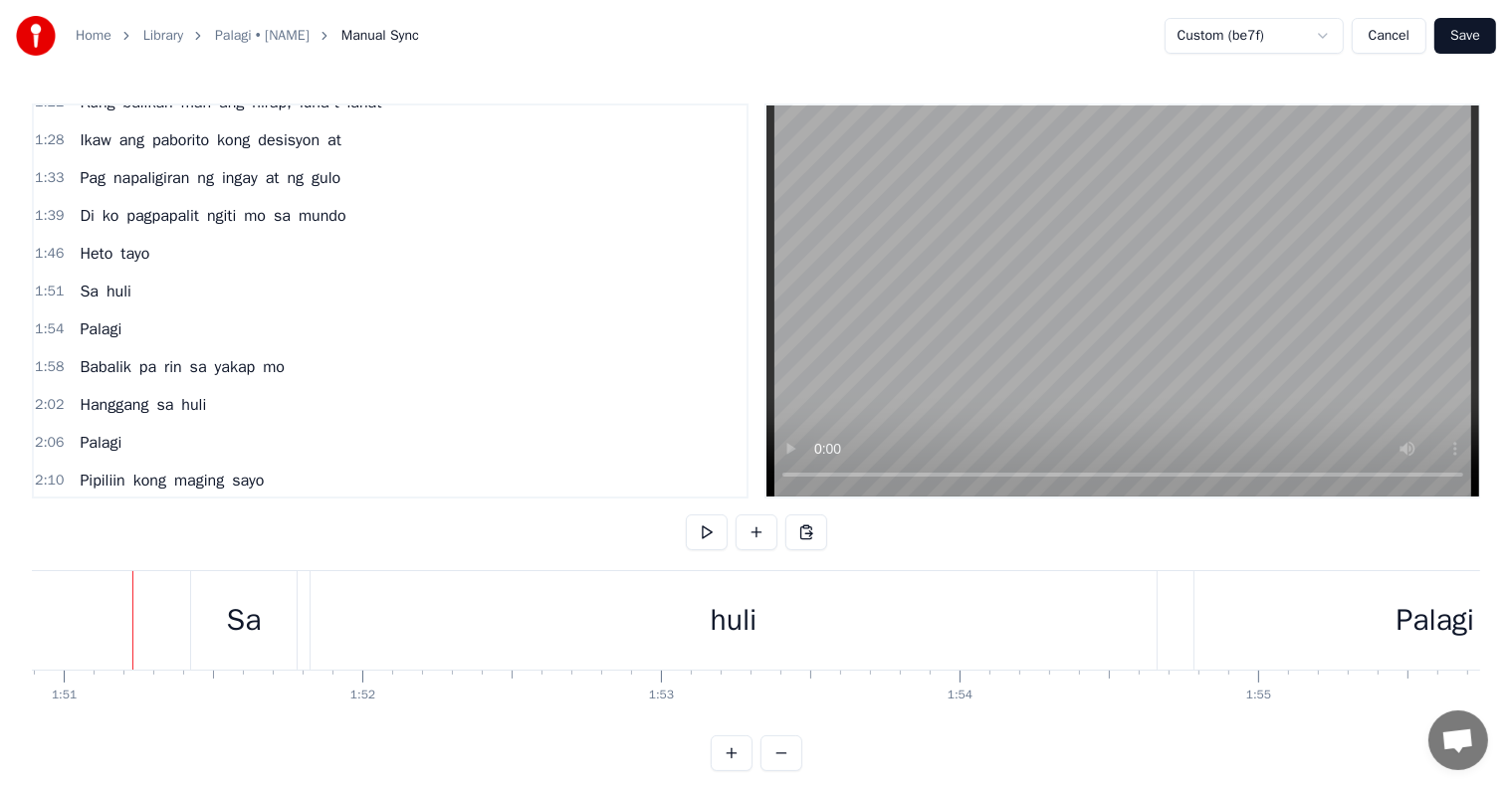 click at bounding box center [-148, 620] 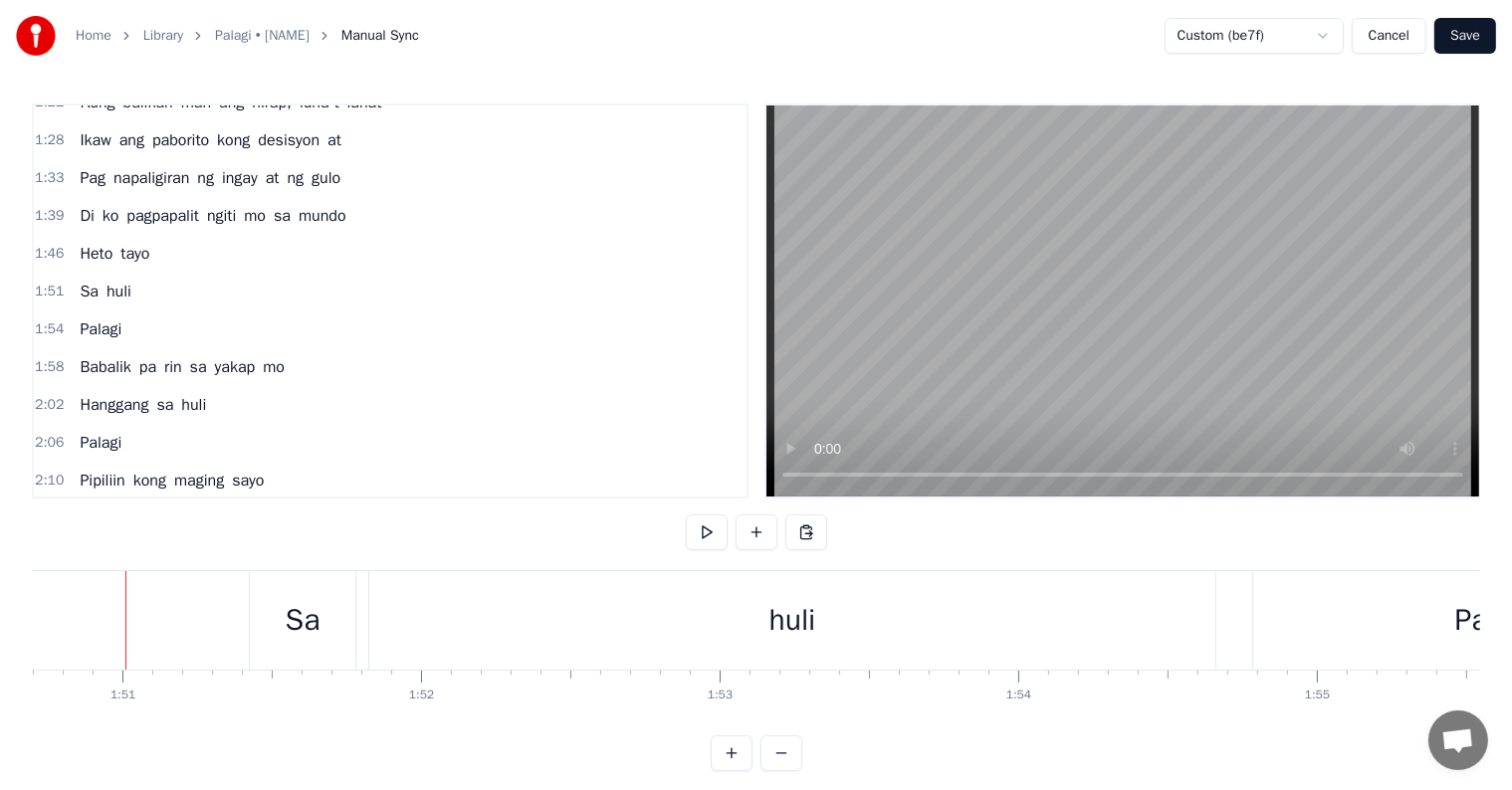 scroll, scrollTop: 0, scrollLeft: 33049, axis: horizontal 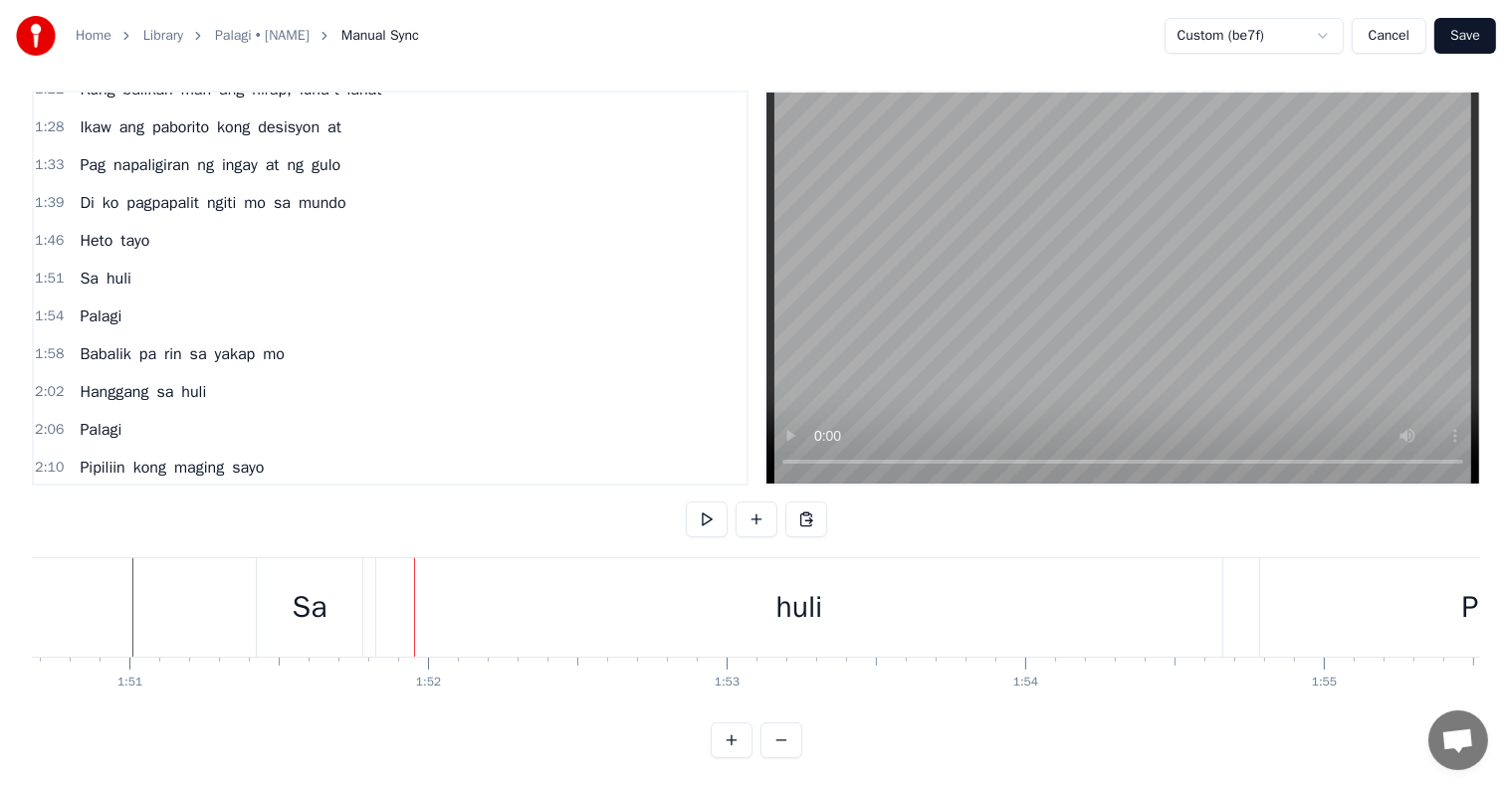 click on "Palagi" at bounding box center (101, 316) 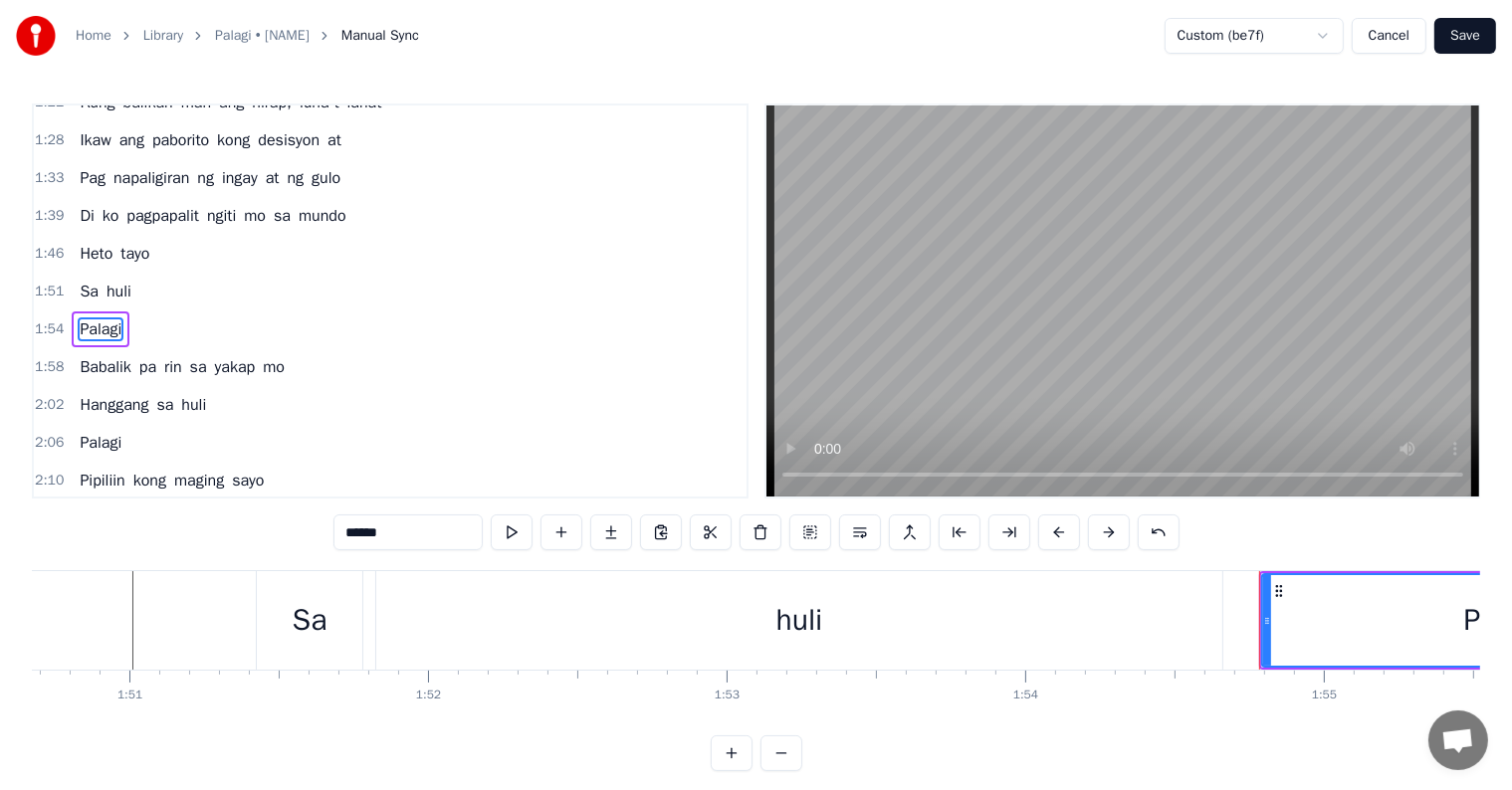 click on "******" at bounding box center [408, 532] 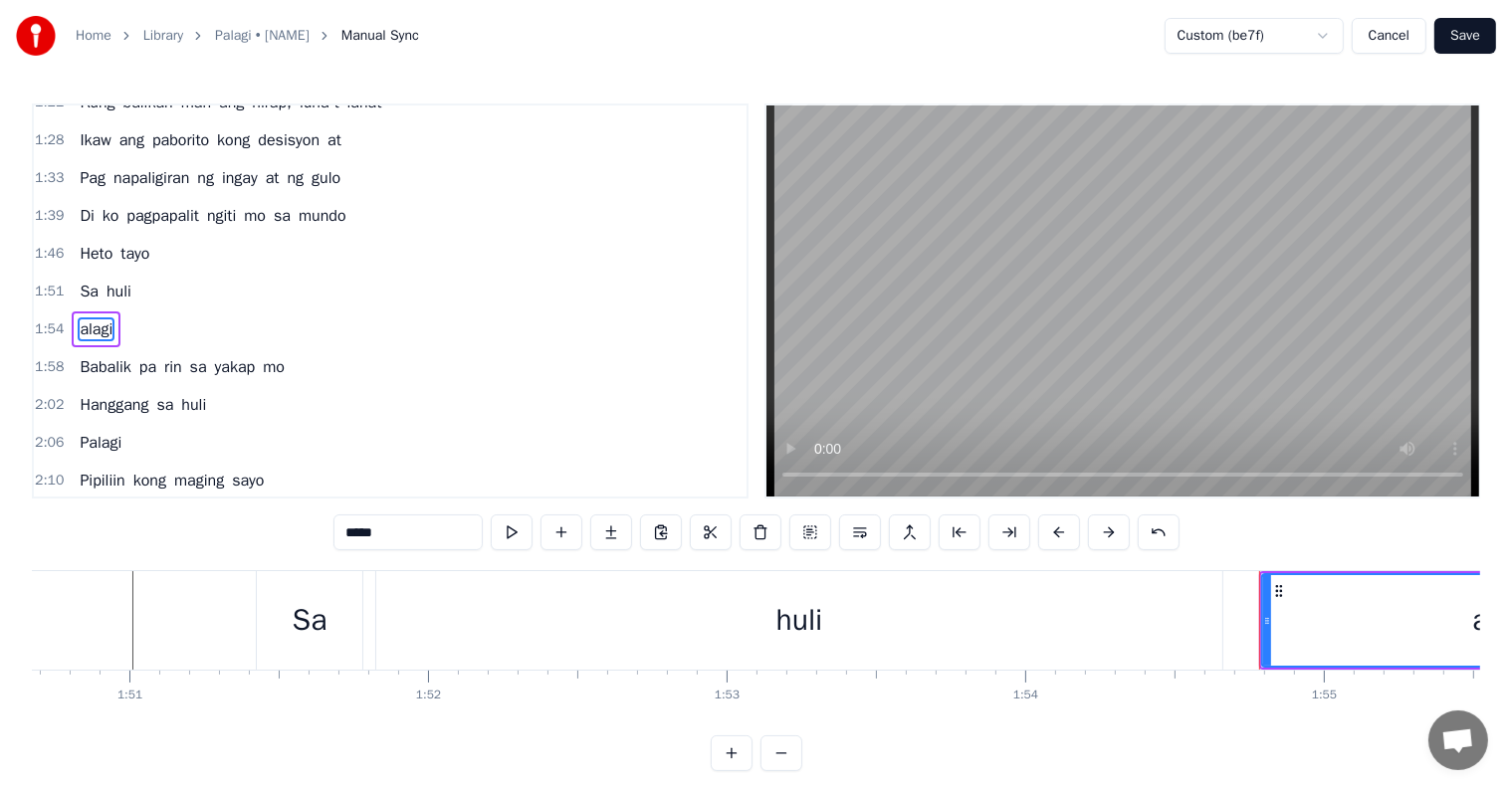 click on "*****" at bounding box center [408, 532] 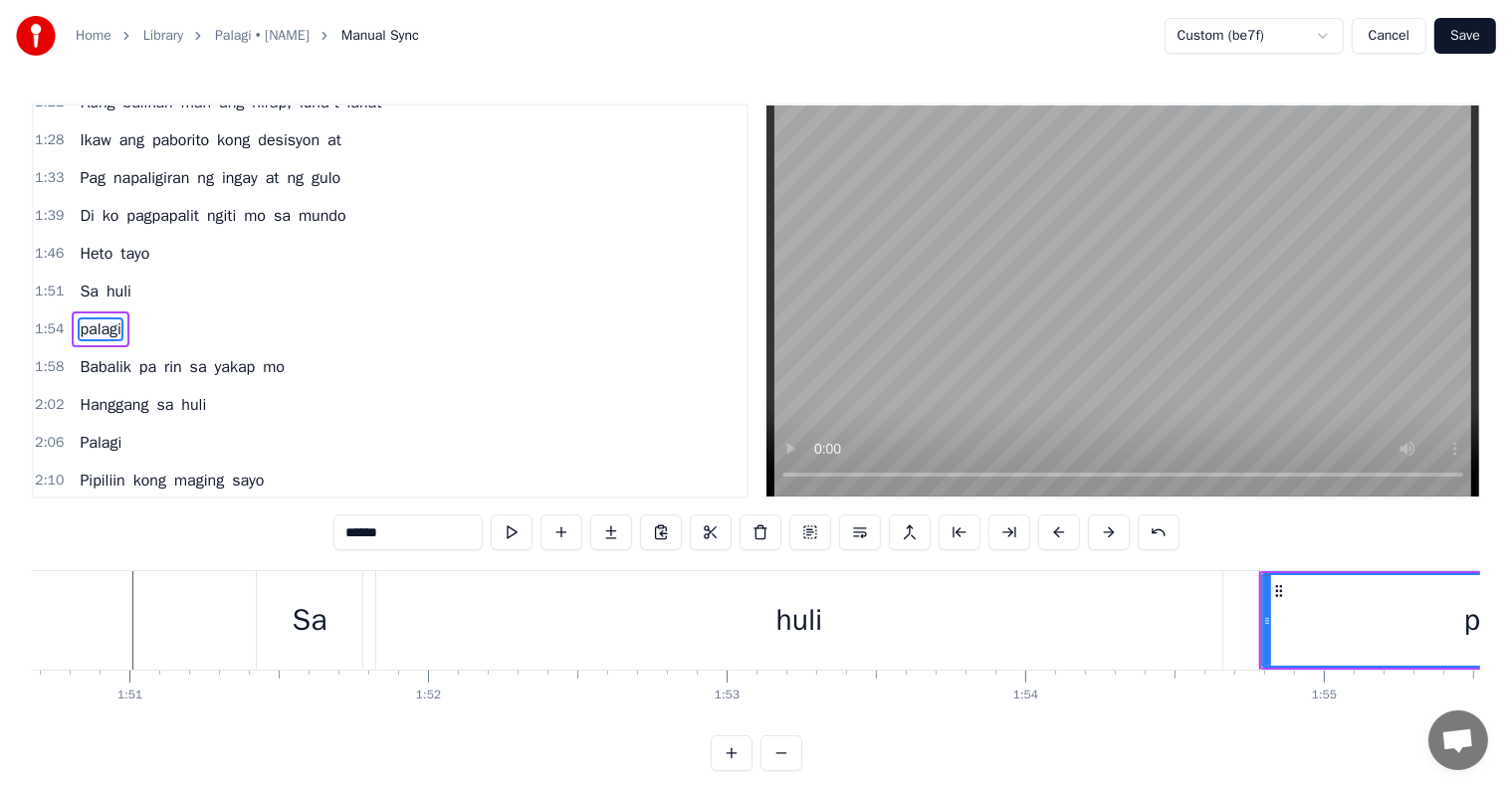 type on "******" 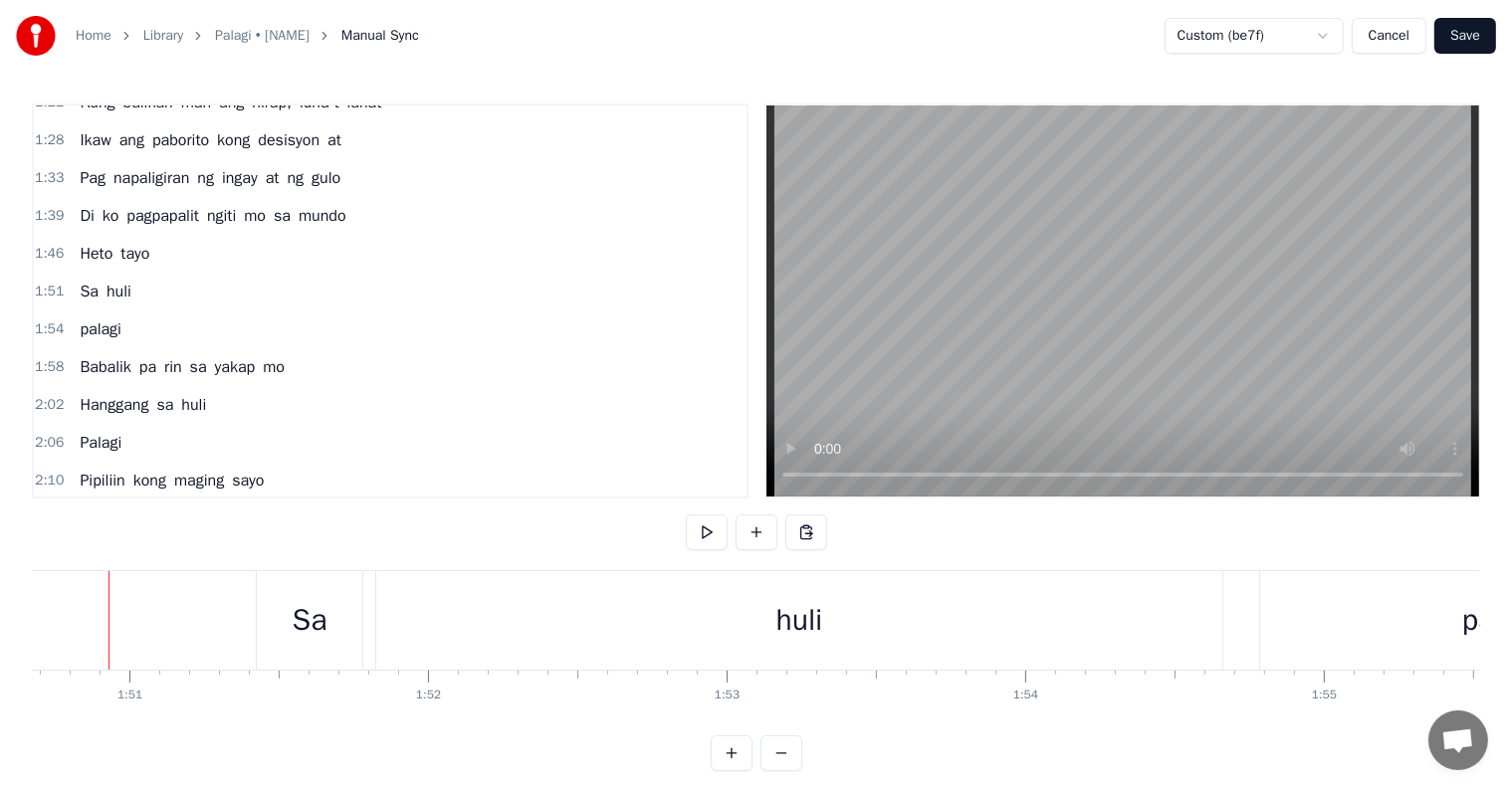 scroll, scrollTop: 0, scrollLeft: 33026, axis: horizontal 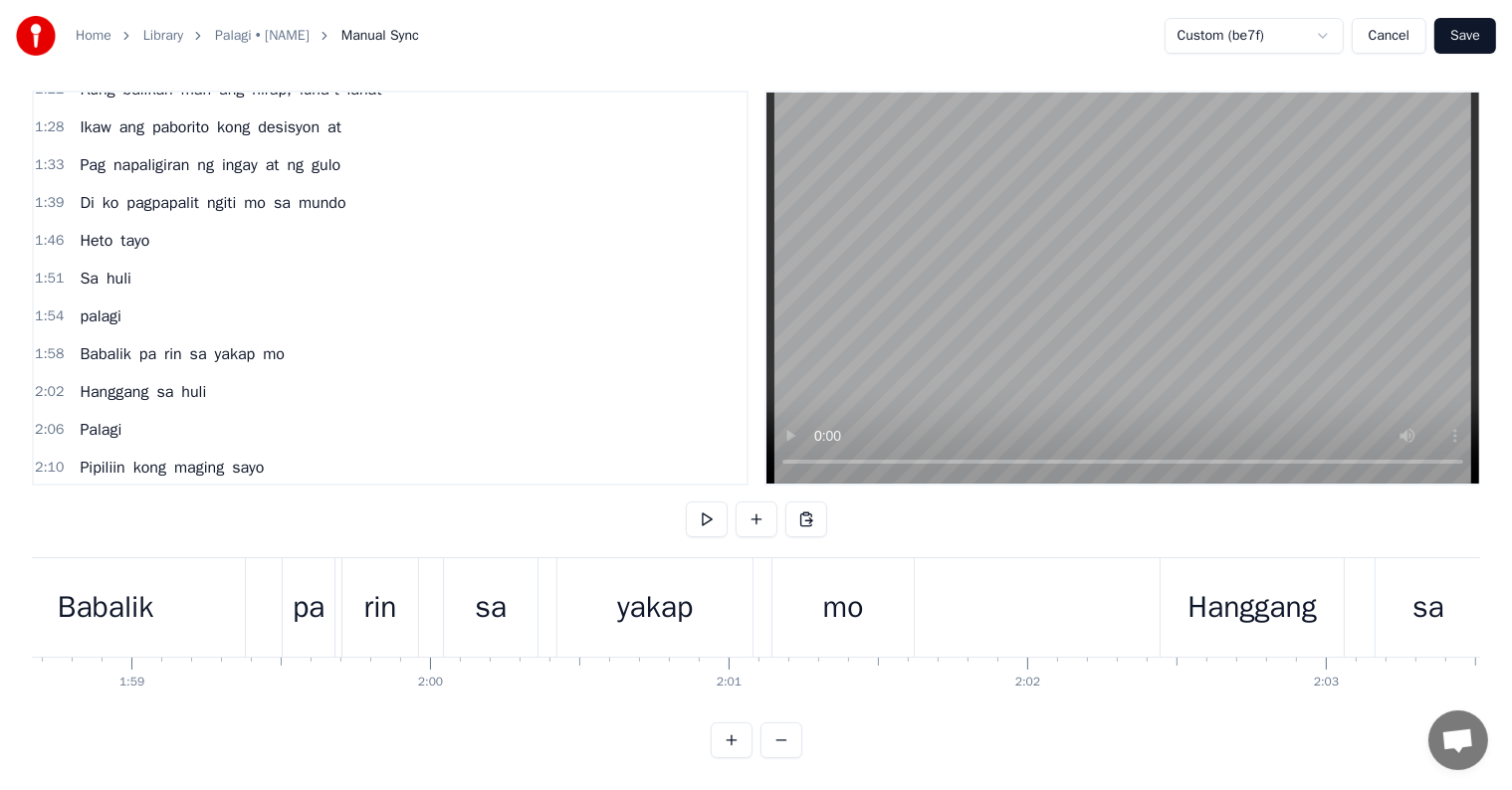 click on "Babalik pa rin sa yakap mo" at bounding box center (442, 607) 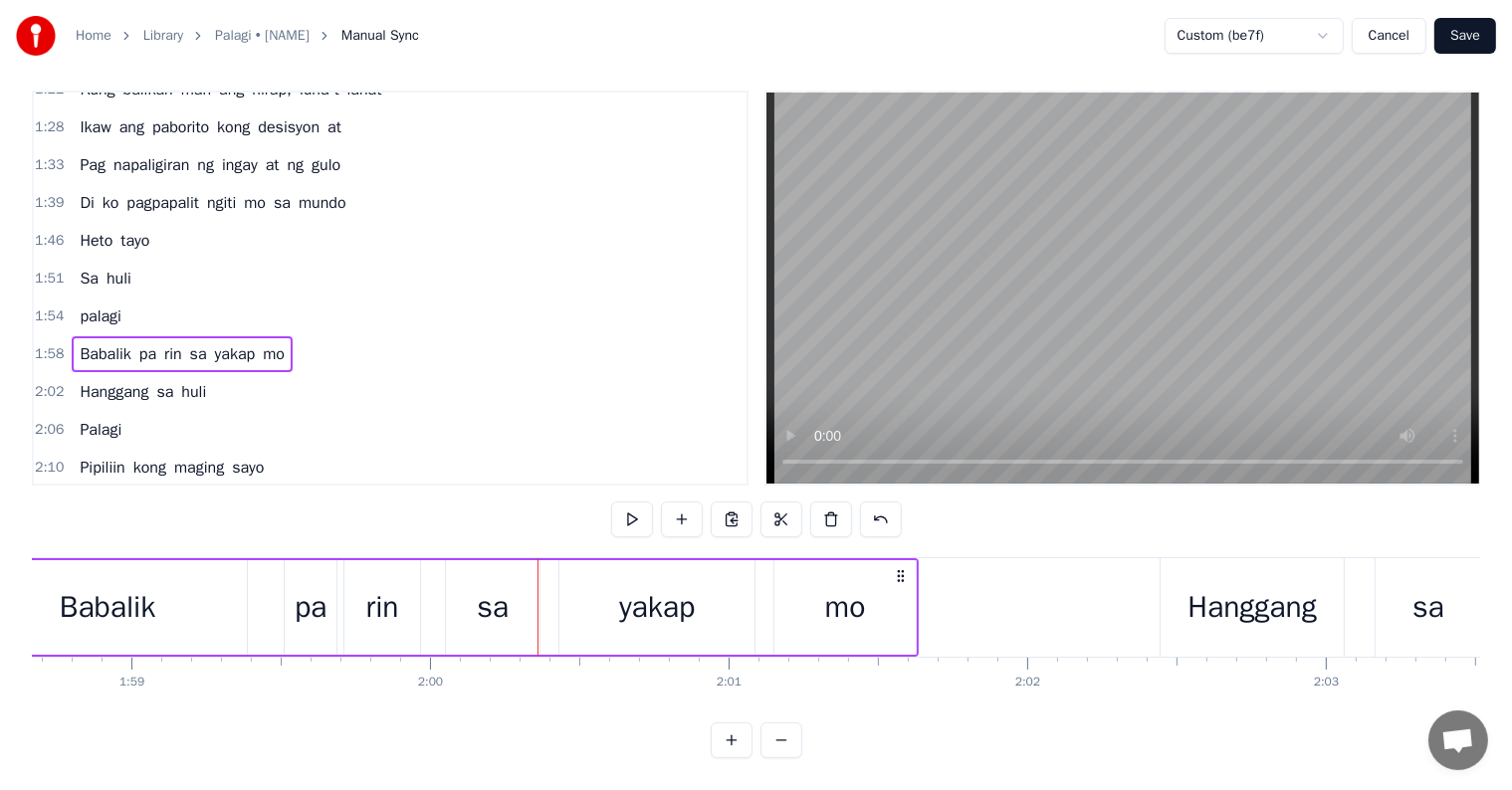 click on "sa" at bounding box center [493, 607] 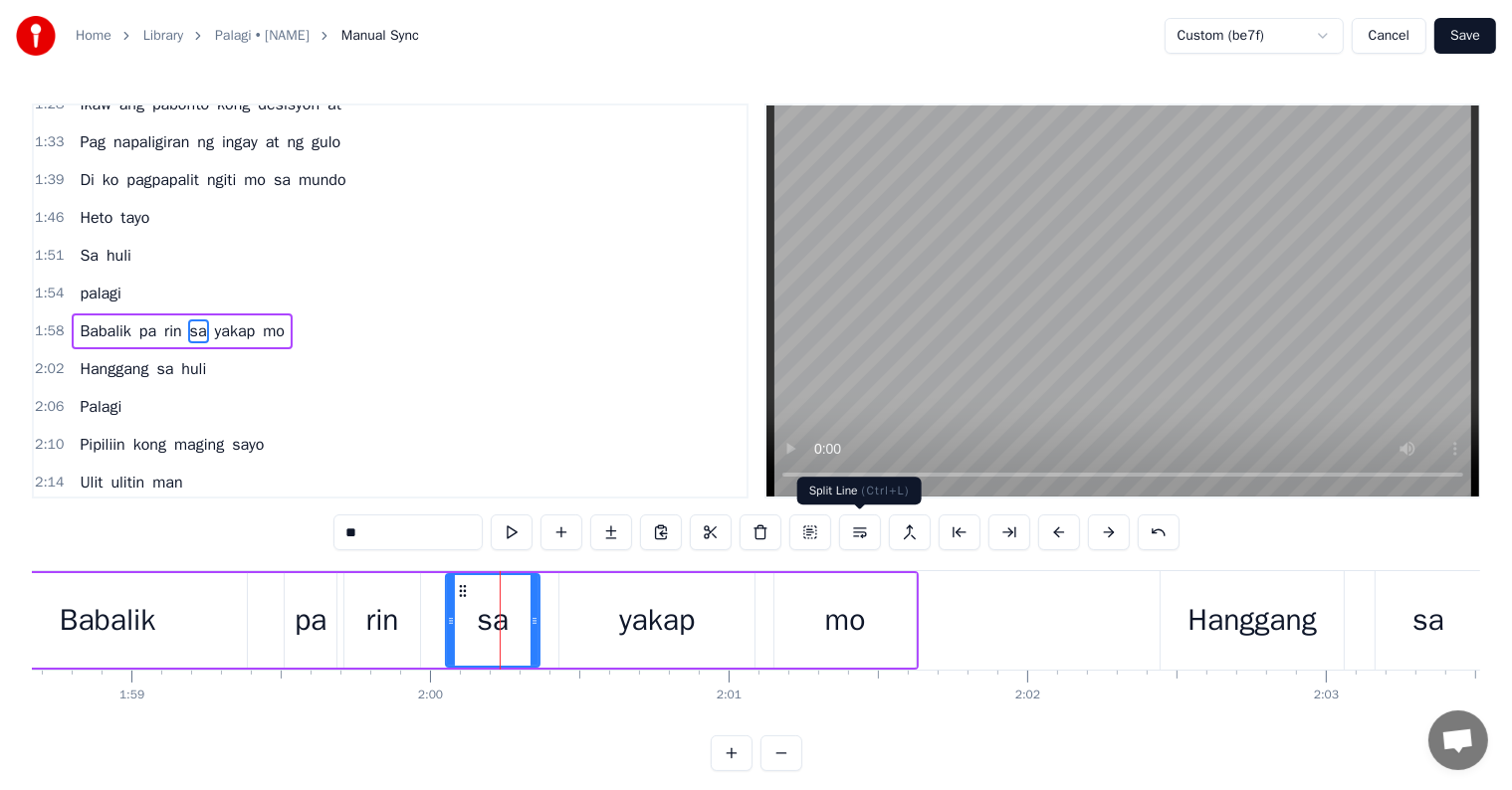 click at bounding box center (860, 532) 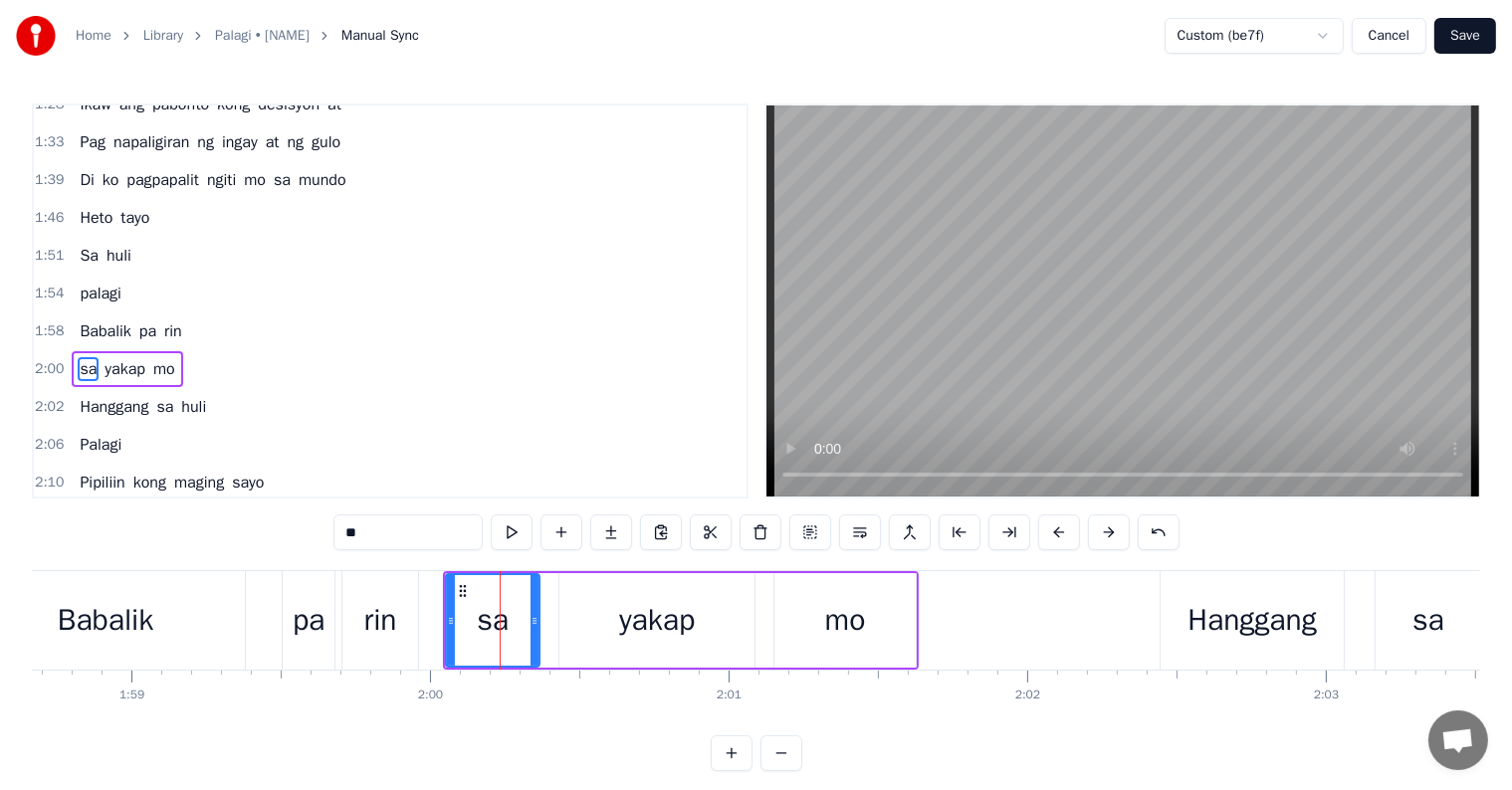 scroll, scrollTop: 737, scrollLeft: 0, axis: vertical 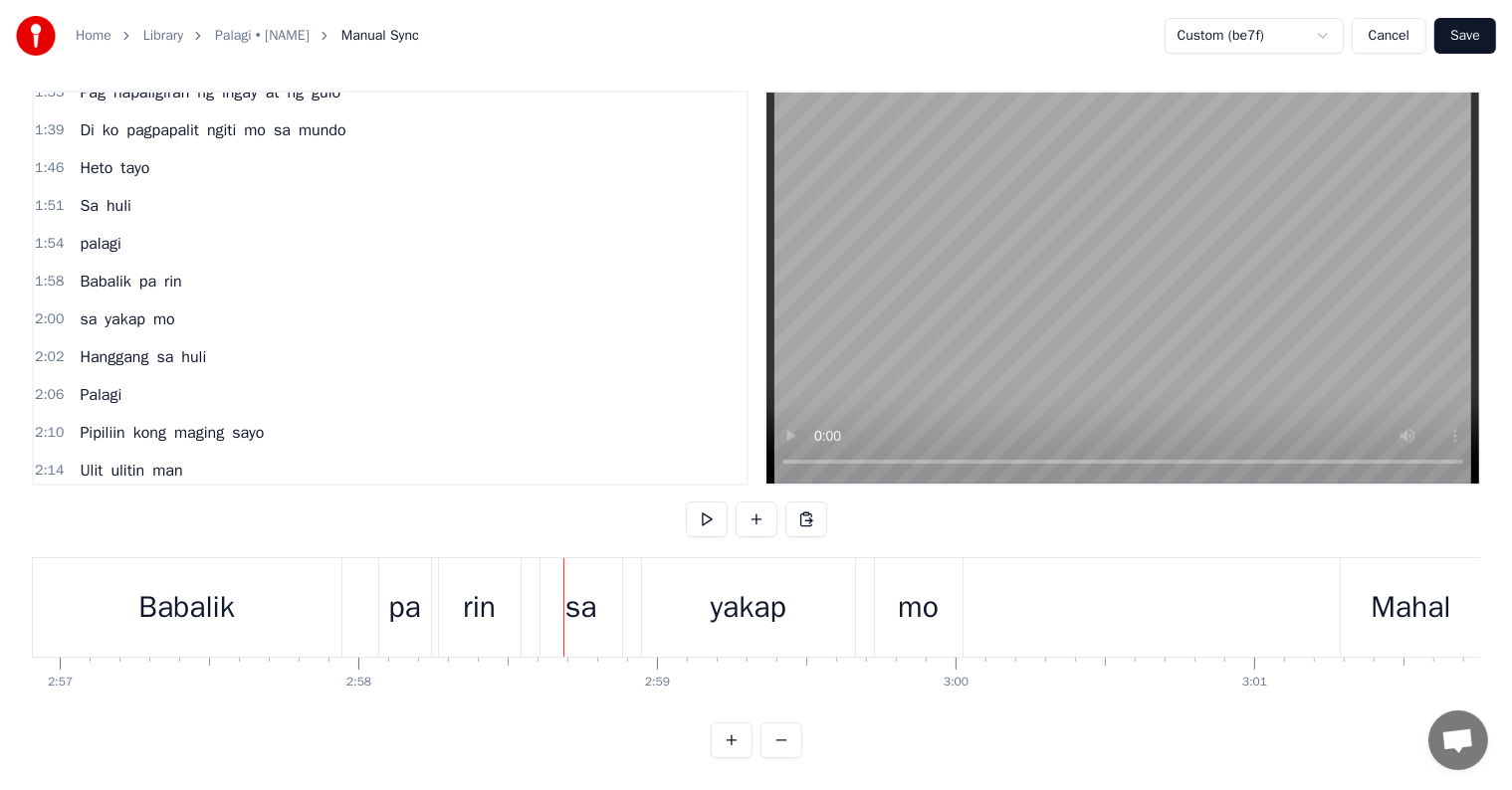 click on "sa" at bounding box center (581, 607) 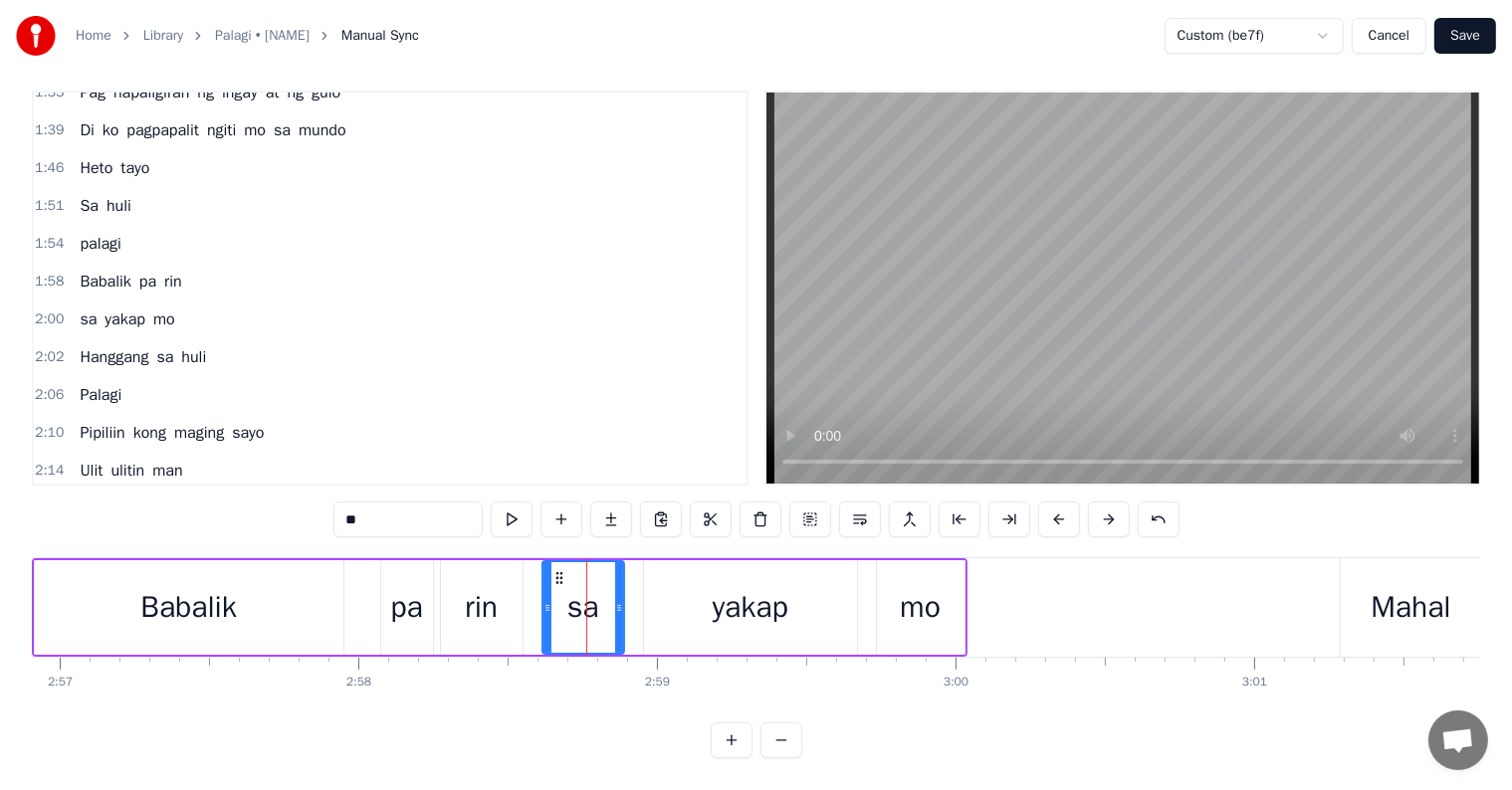 scroll, scrollTop: 0, scrollLeft: 0, axis: both 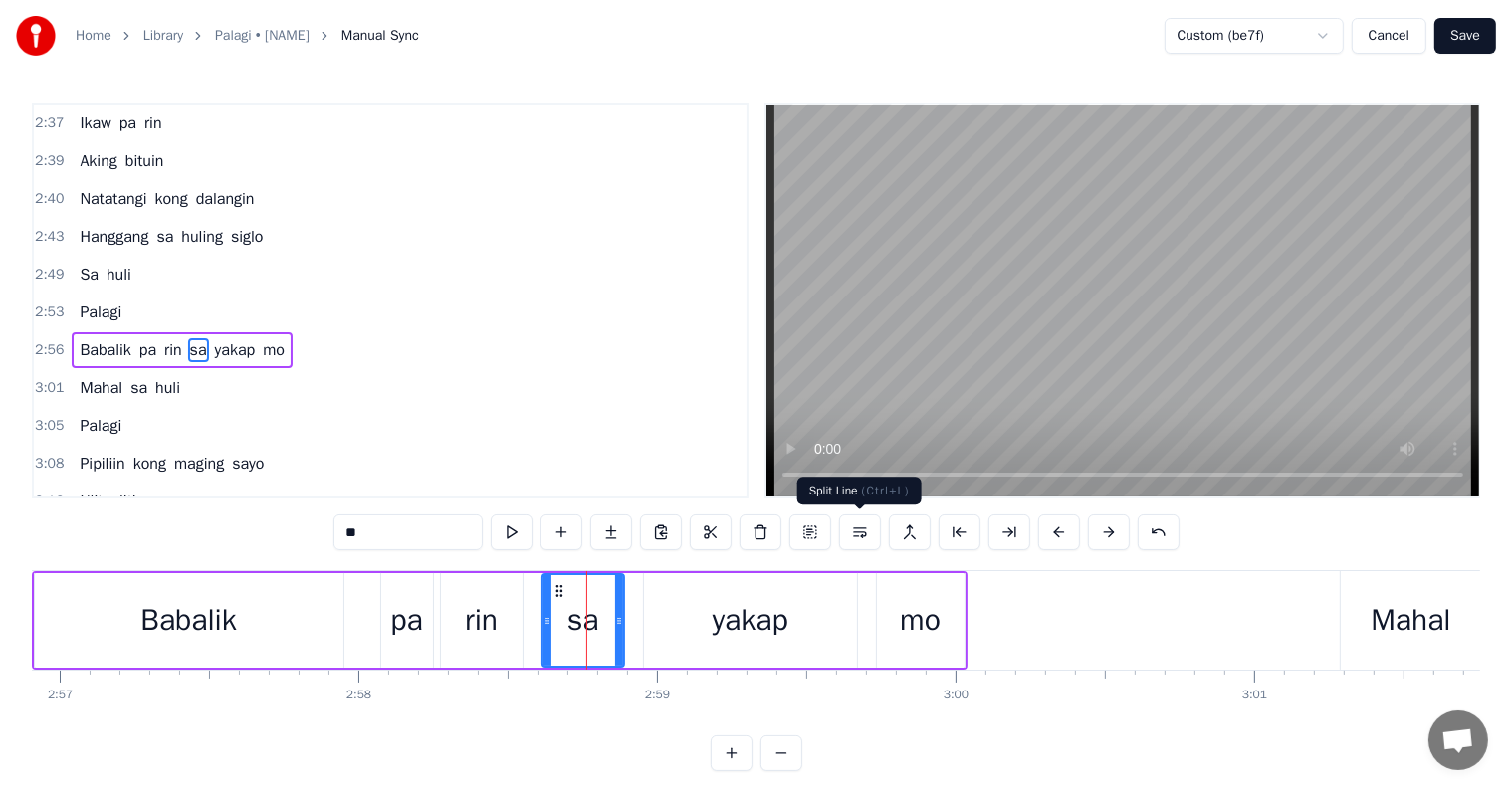 click at bounding box center [860, 532] 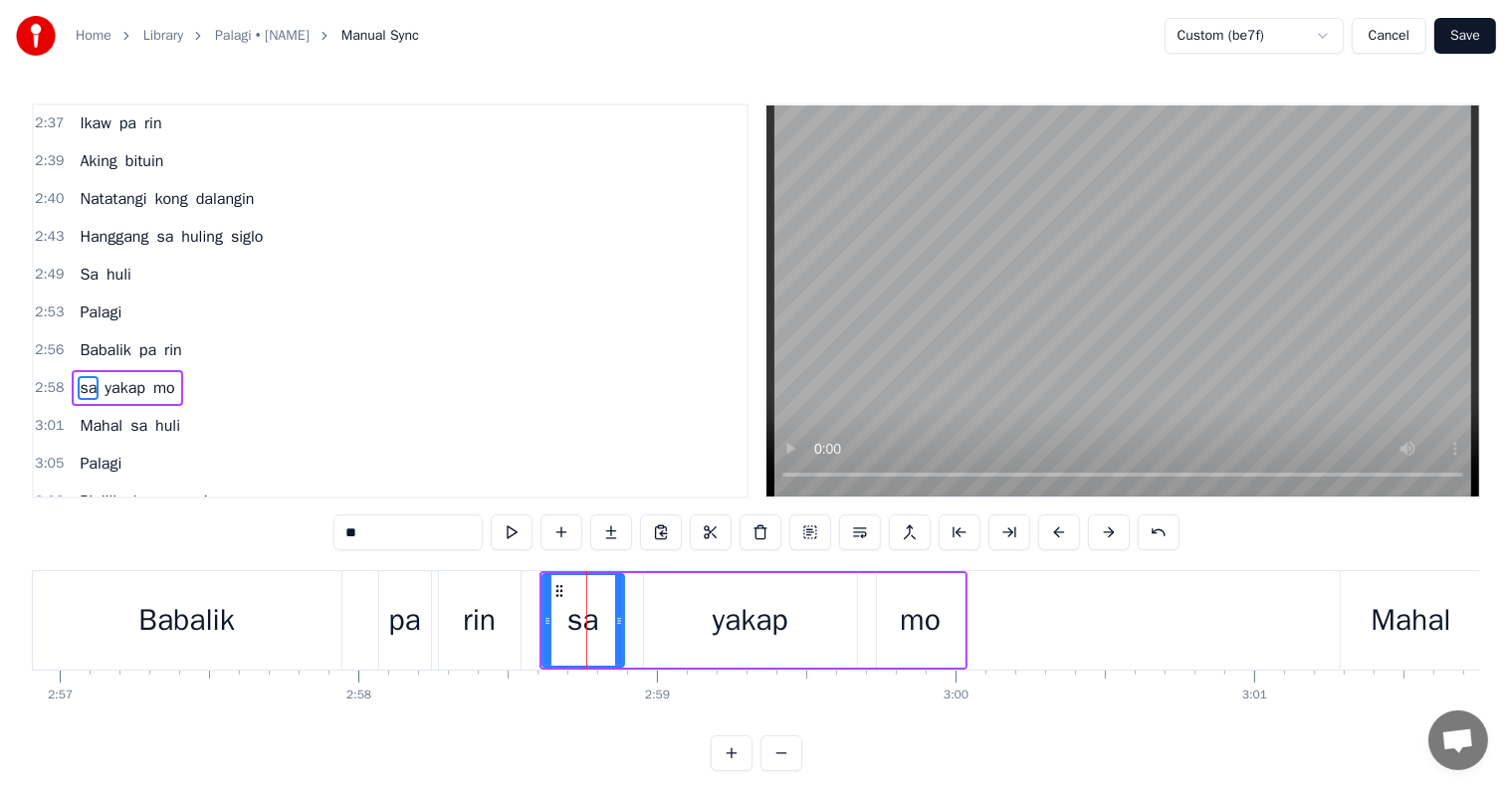 scroll, scrollTop: 1323, scrollLeft: 0, axis: vertical 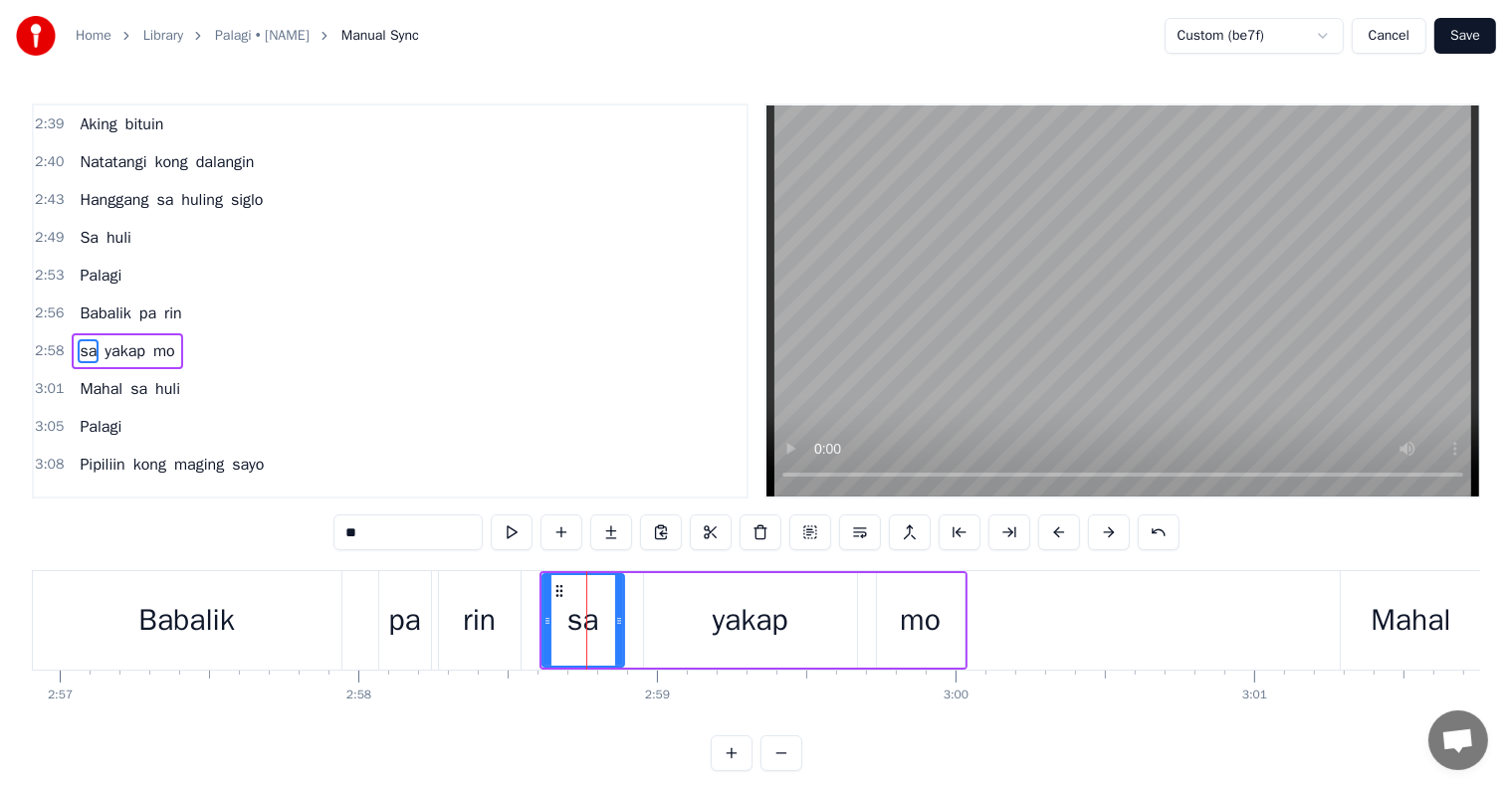 click on "Home Library Palagi • [NAME] Manual Sync Custom (be7f) Cancel Save 0:06 Hindi man araw araw na nakangiti 0:12 At ilang beses na rin tayong humihindi 0:17 Di na mabilang ang ating mga tampuhan 0:23 Away bati natin di na namamalayan 0:30 Heto tayo 0:34 Ngunit sa huli 0:38 Palagi 0:42 Babalik pa rin 0:43 sa yakap mo 0:46 Hanggang sa huli 0:50 Palagi 0:54 Pipiliin kong maging sayo 0:58 Ulit ulitin man 1:00 Nais kong malaman mong 1:05 Iyo ako 1:10 Palagi 1:16 Palagi 1:22 Kung balikan man ang hirap, luha't lahat 1:28 Ikaw ang paborito kong desisyon at 1:33 Pag napaligiran ng ingay at ng gulo 1:39 Di ko pagpapalit ngiti mo sa mundo 1:46 Heto tayo 1:51 Sa huli 1:54 palagi 1:58 Babalik pa rin 2:00 sa yakap mo 2:02 Hanggang sa huli 2:06 Palagi 2:10 Pipiliin kong maging sayo 2:14 Ulit ulitin man 2:17 Nais kong malaman mong 2:21 Iyo ako 2:28 Sa pagdating ng ating pilak at ginto 2:34 Diamante may abutin 2:37 Ikaw pa rin 2:39 Aking bituin 2:40 Natatangi kong dalangin 2:43 Hanggang sa huling siglo 2:49 Sa huli 2:53 0" at bounding box center (756, 385) 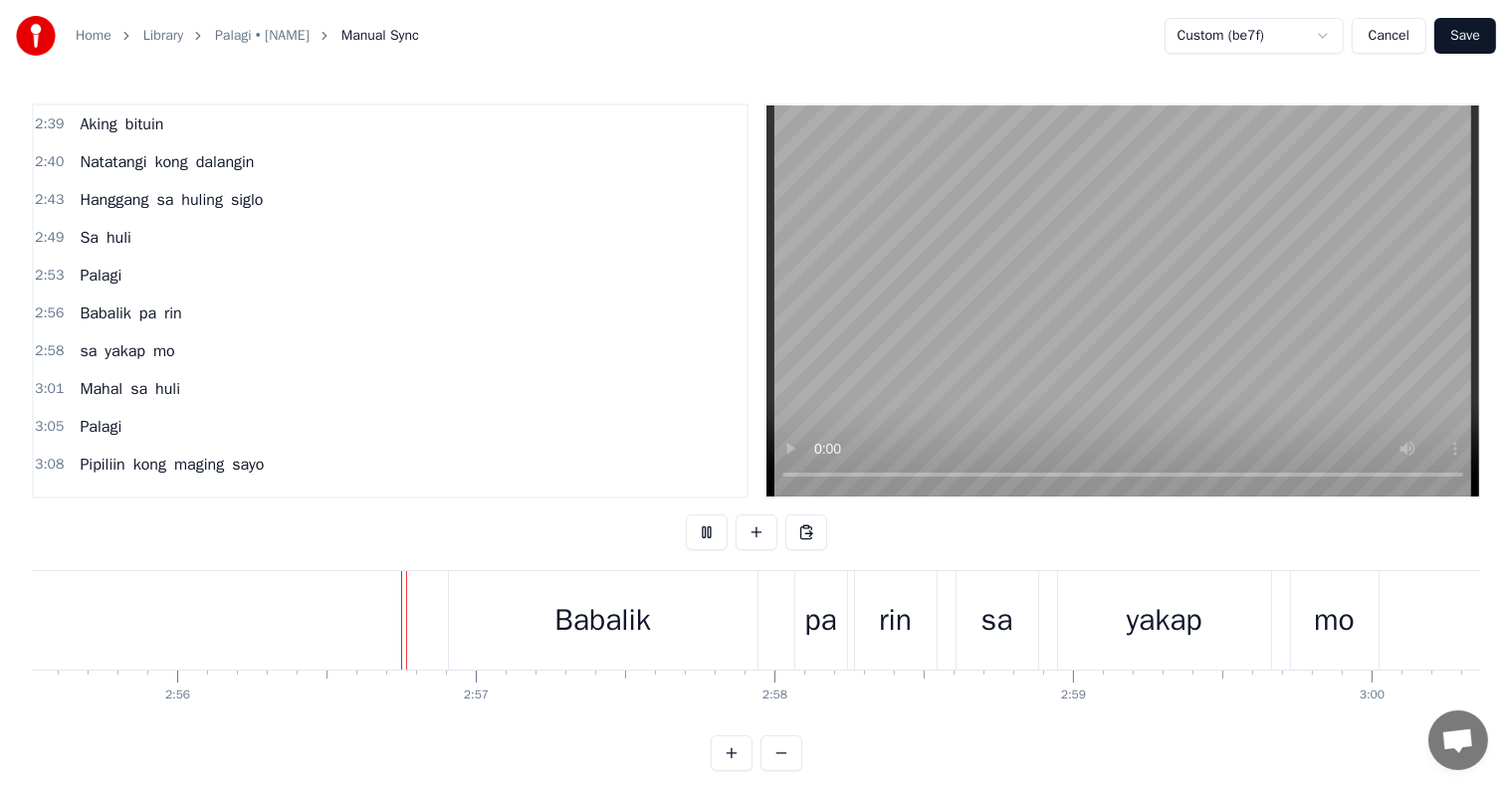 scroll, scrollTop: 30, scrollLeft: 0, axis: vertical 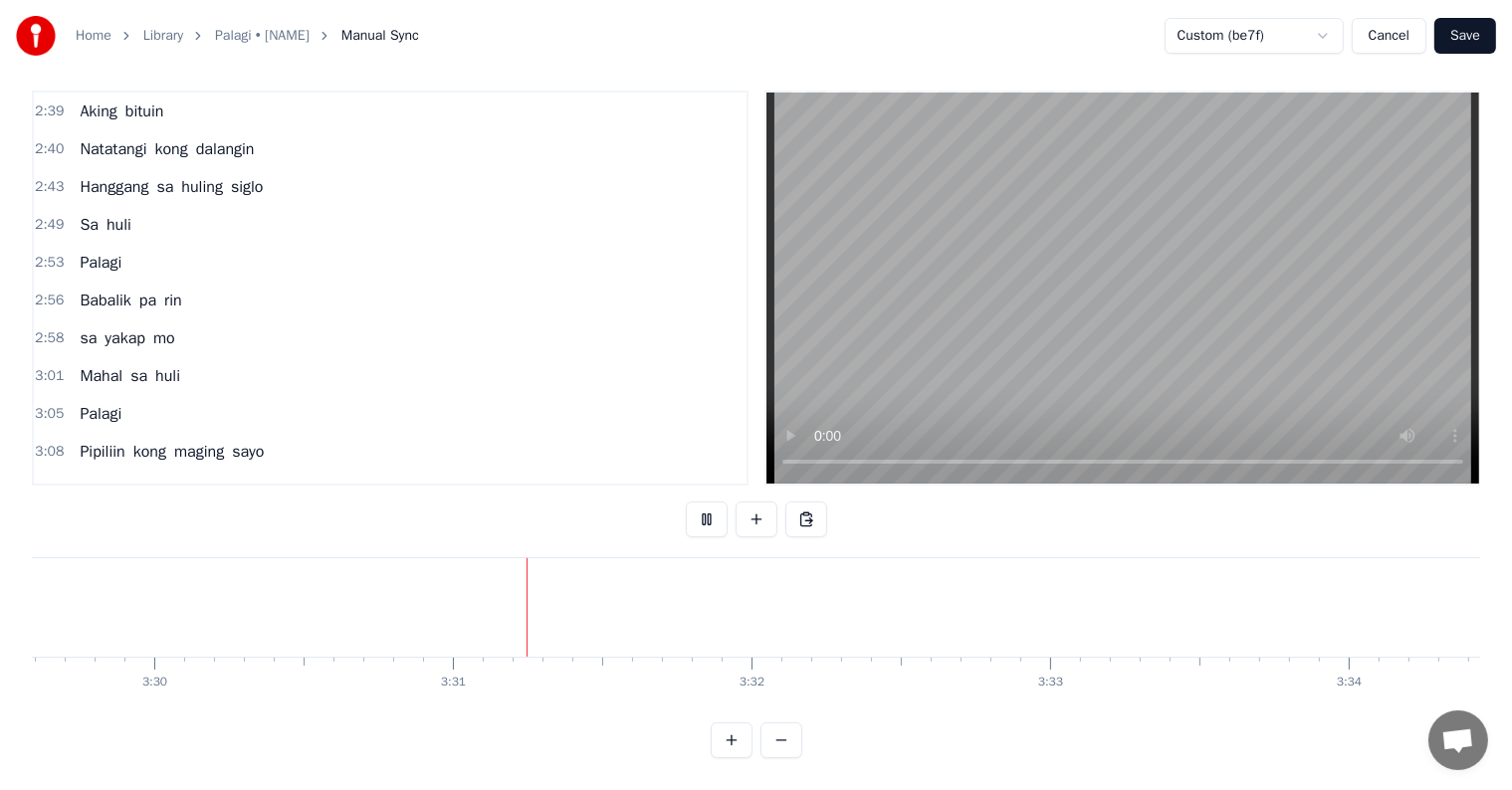 click on "Save" at bounding box center (1465, 36) 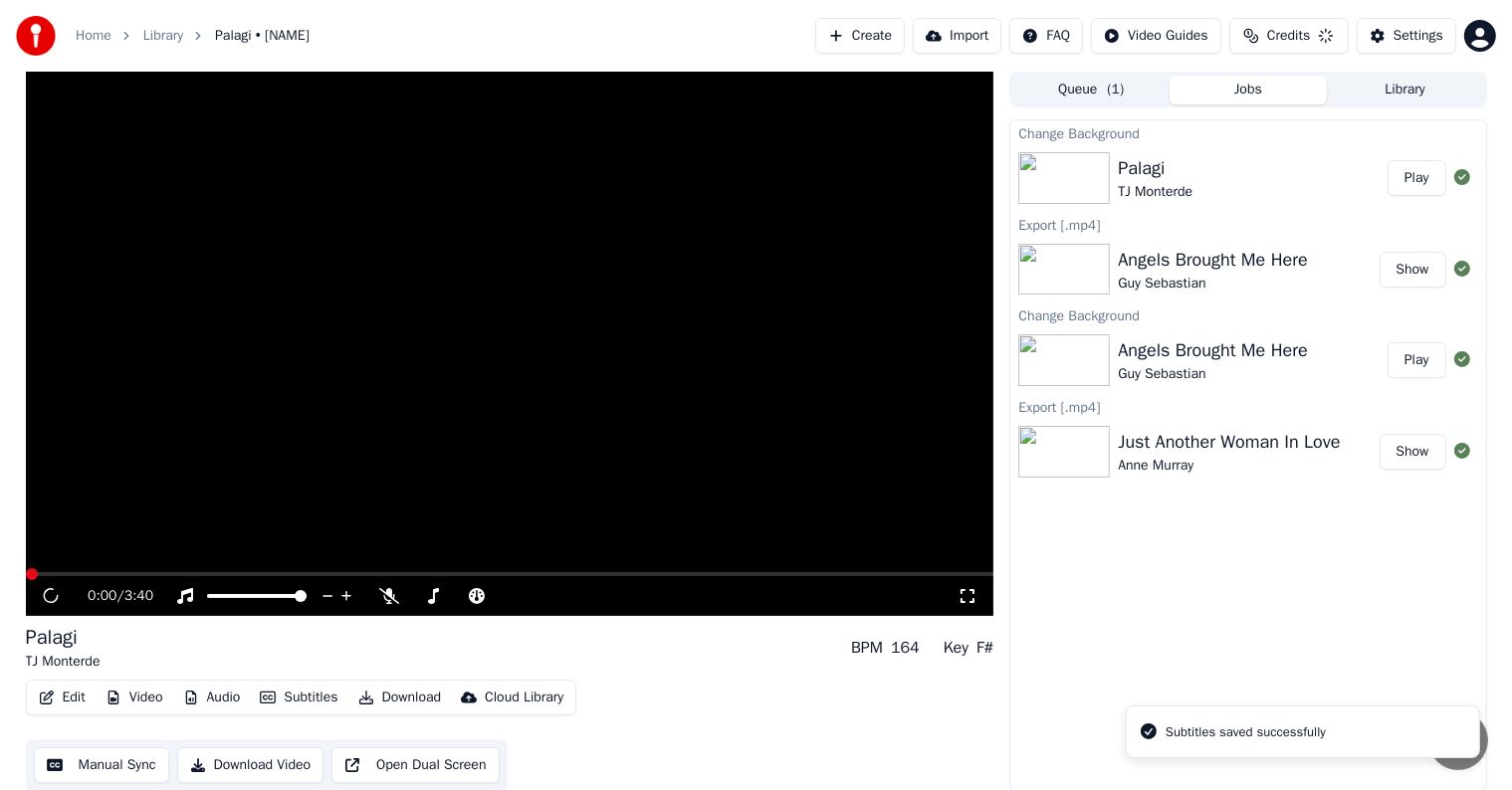 scroll, scrollTop: 1, scrollLeft: 0, axis: vertical 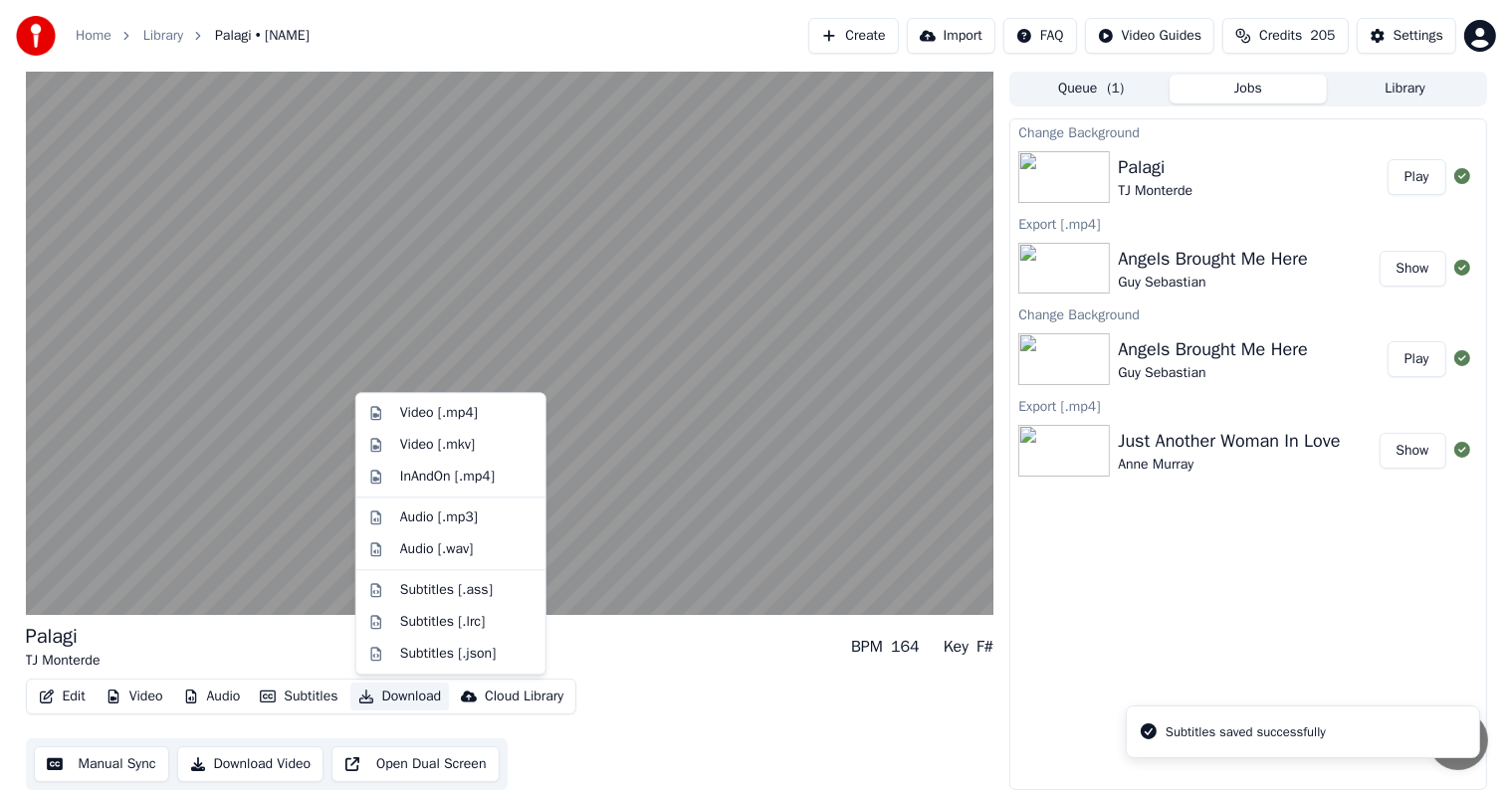 click on "Download" at bounding box center (400, 696) 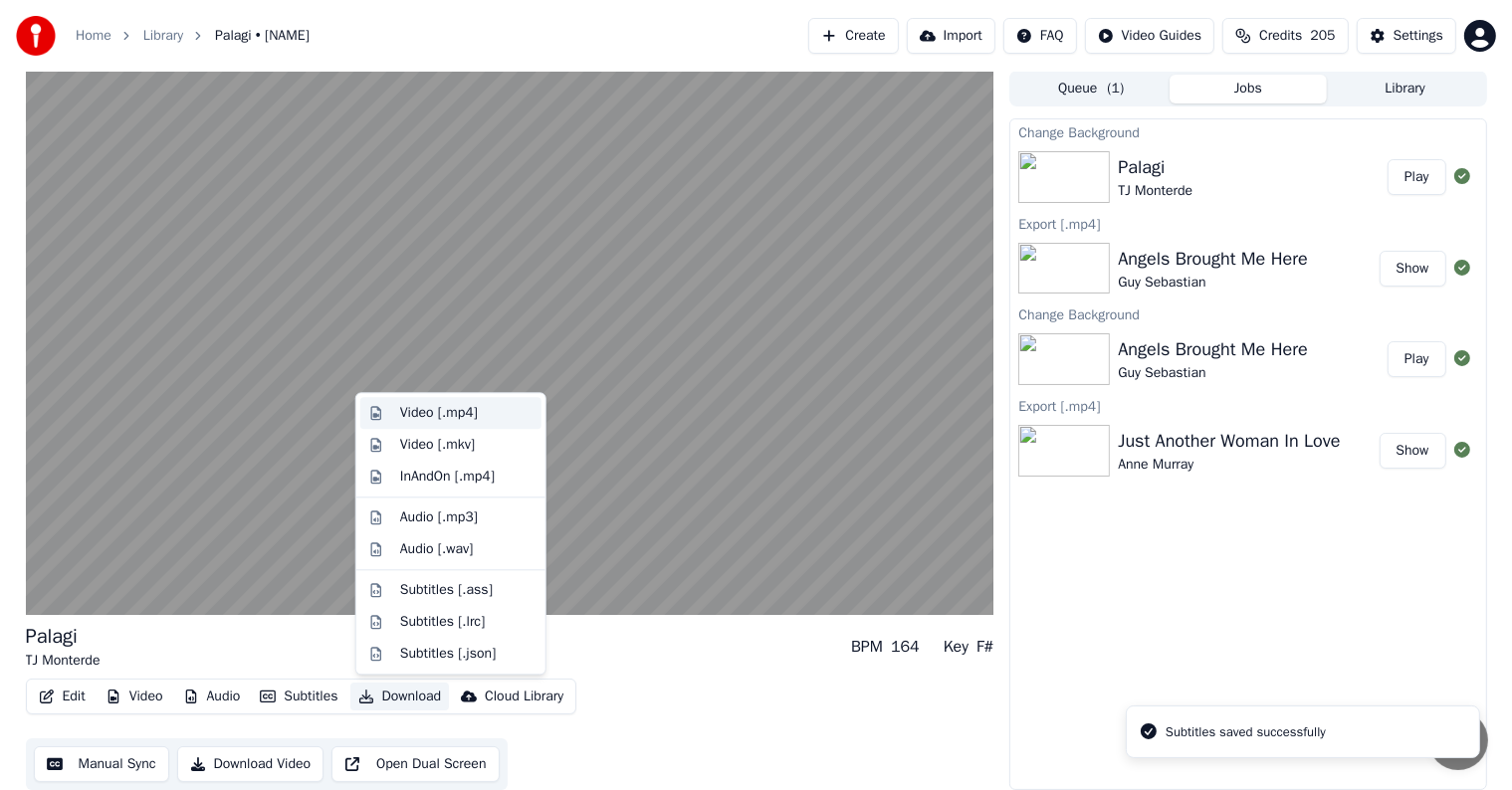 click on "Video [.mp4]" at bounding box center (439, 413) 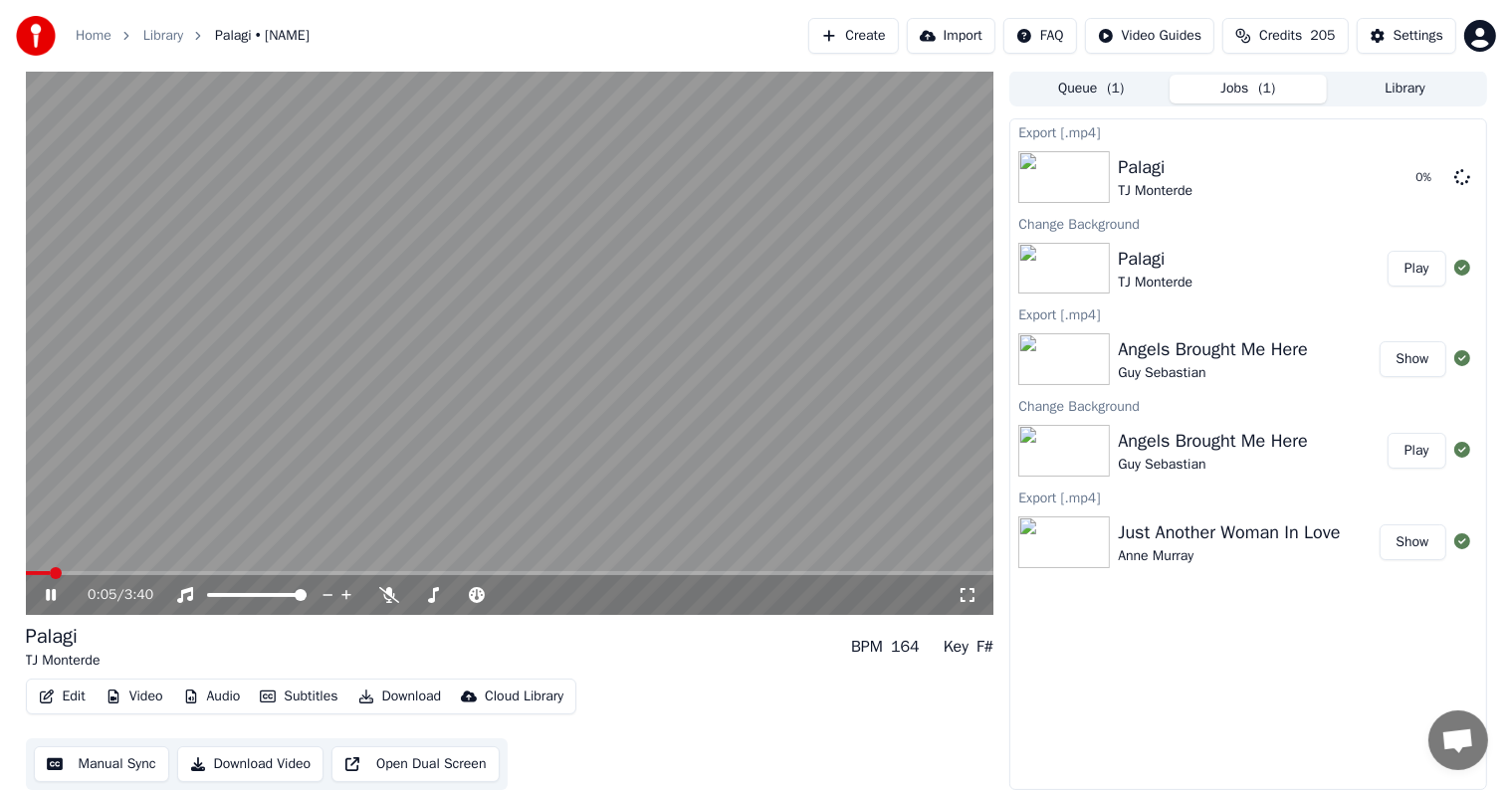click 